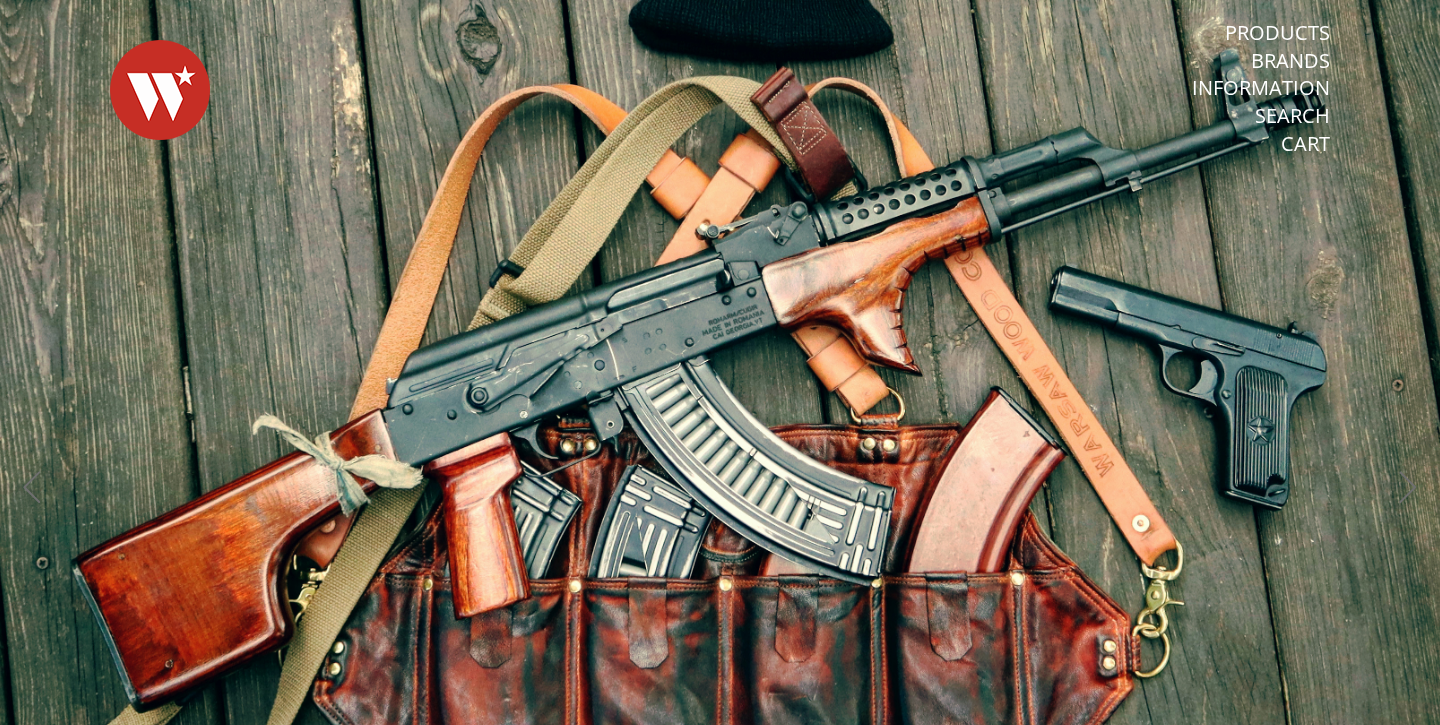 scroll, scrollTop: 0, scrollLeft: 0, axis: both 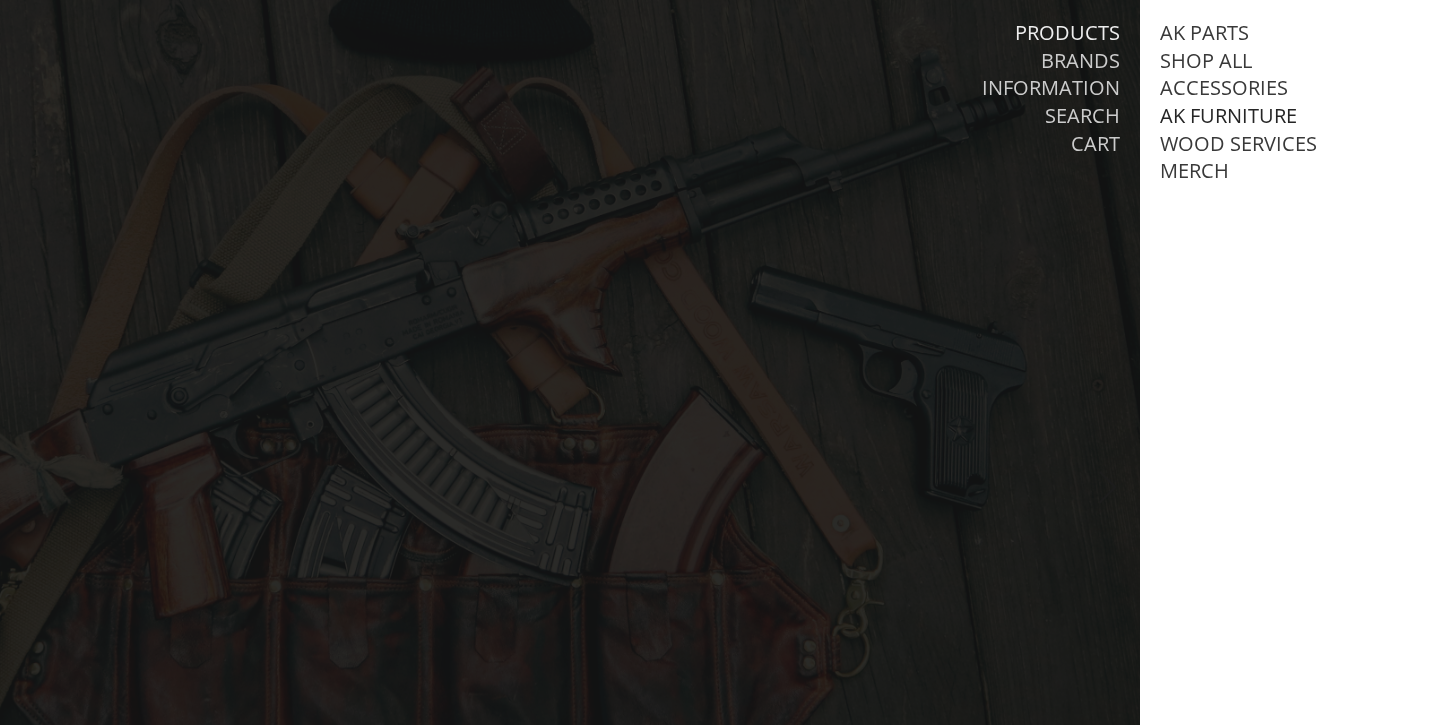 click on "AK Furniture" at bounding box center [1228, 116] 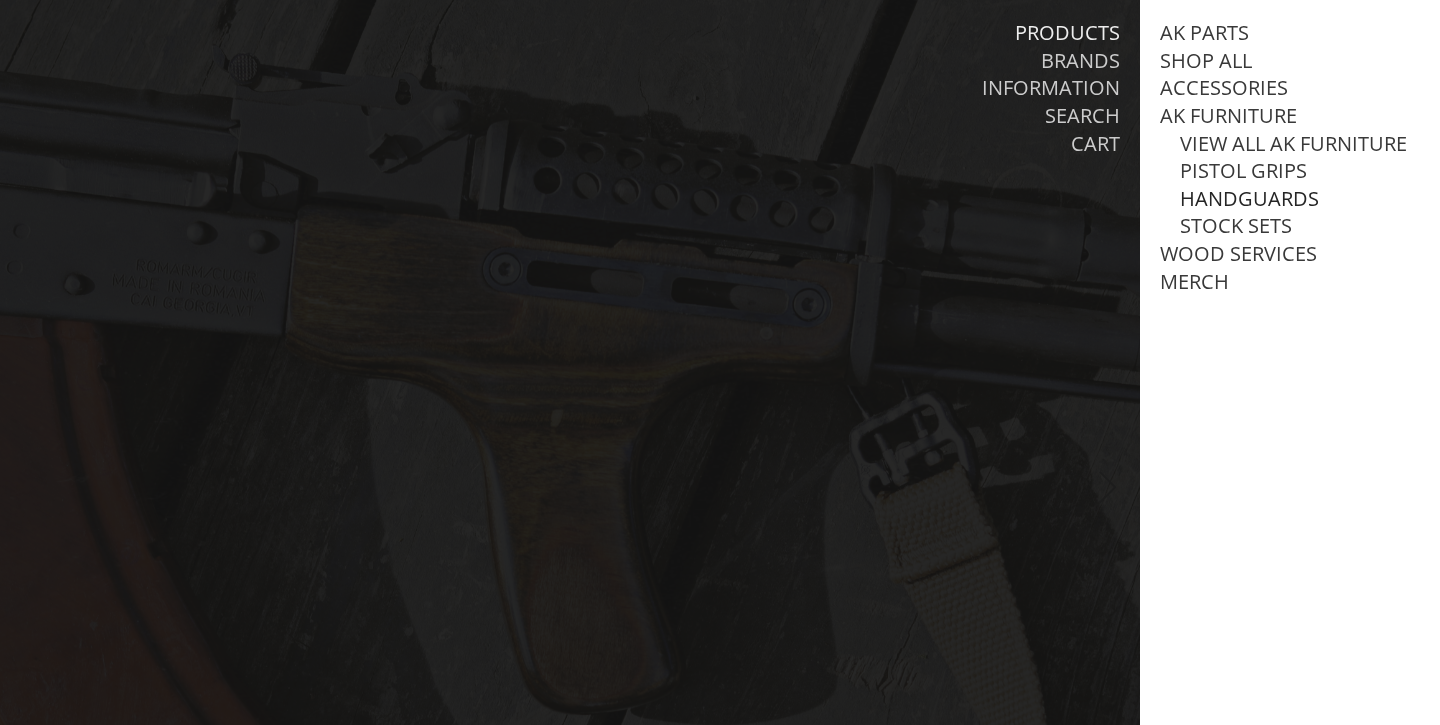 click on "Handguards" at bounding box center [1249, 199] 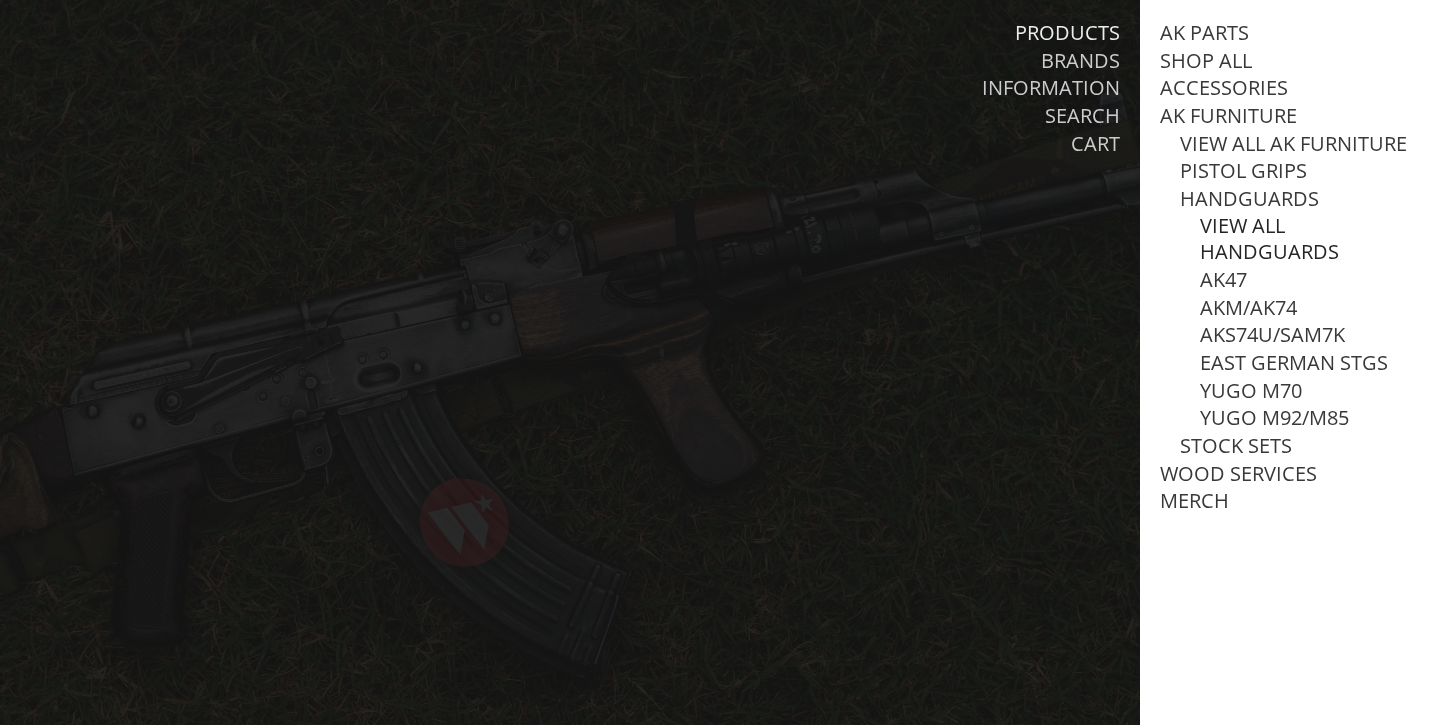 click on "View all Handguards" at bounding box center (1310, 239) 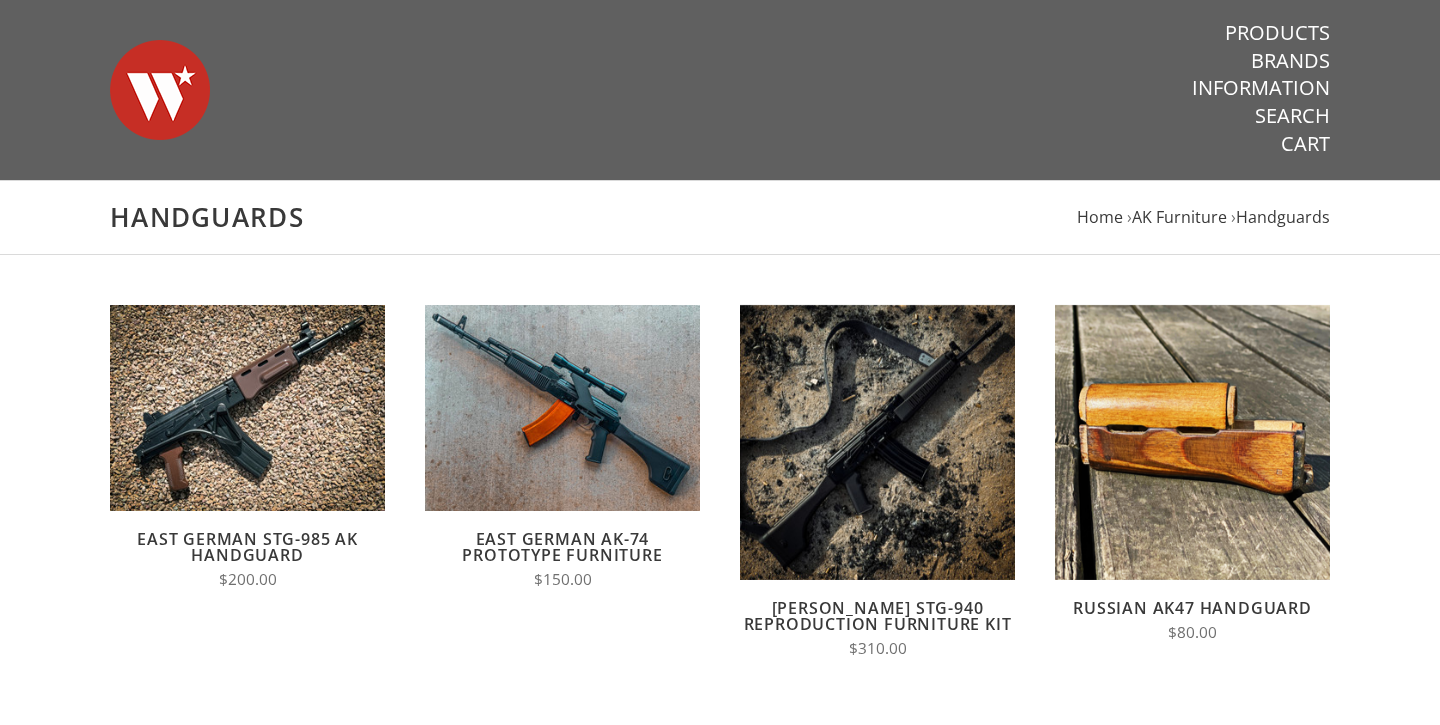 scroll, scrollTop: 0, scrollLeft: 0, axis: both 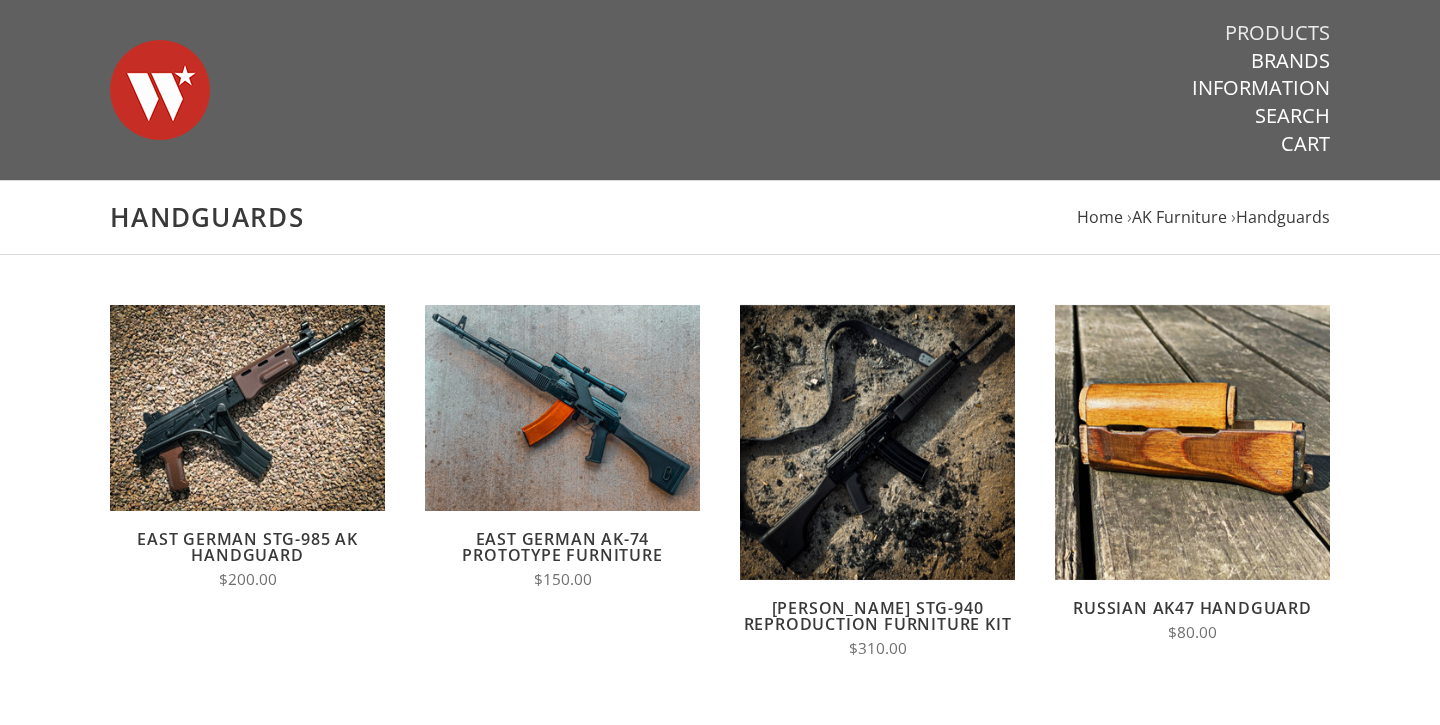 click on "Products" at bounding box center (1277, 33) 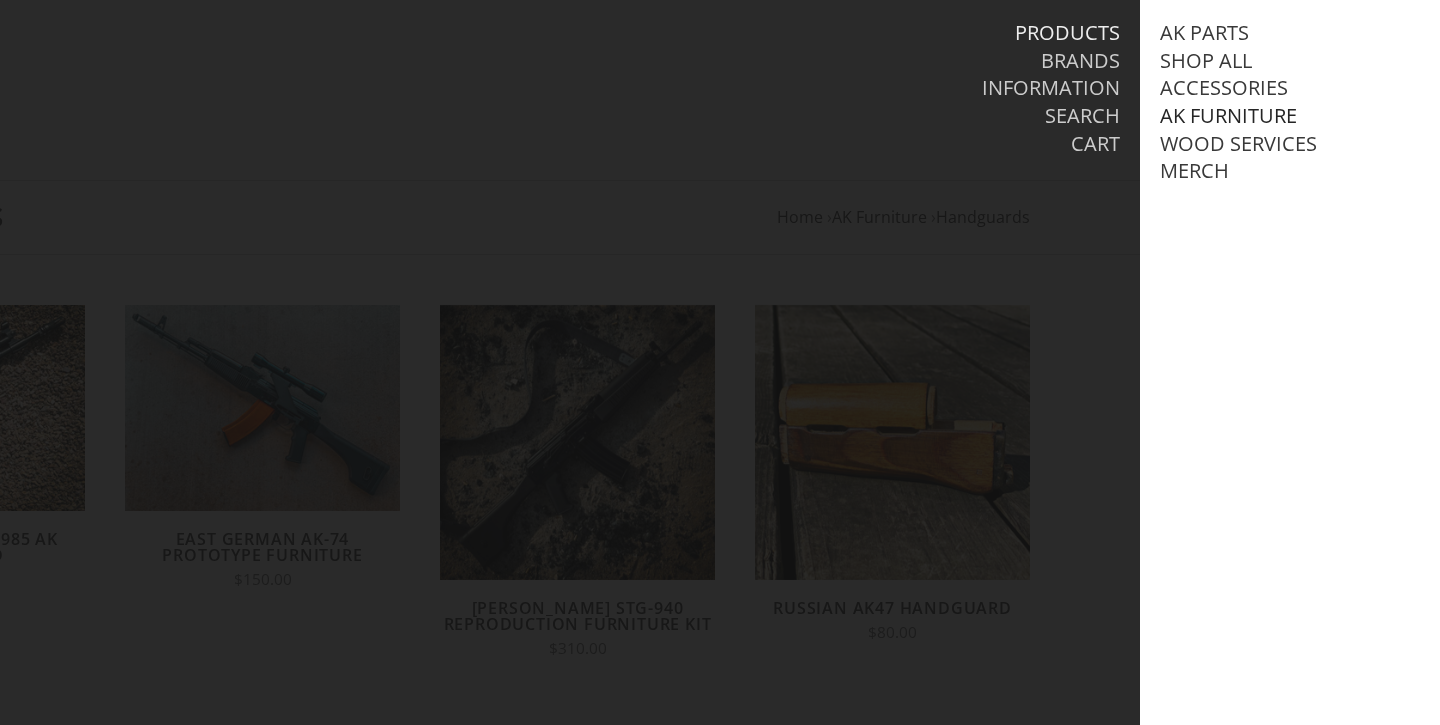 click on "AK Furniture" at bounding box center (1228, 116) 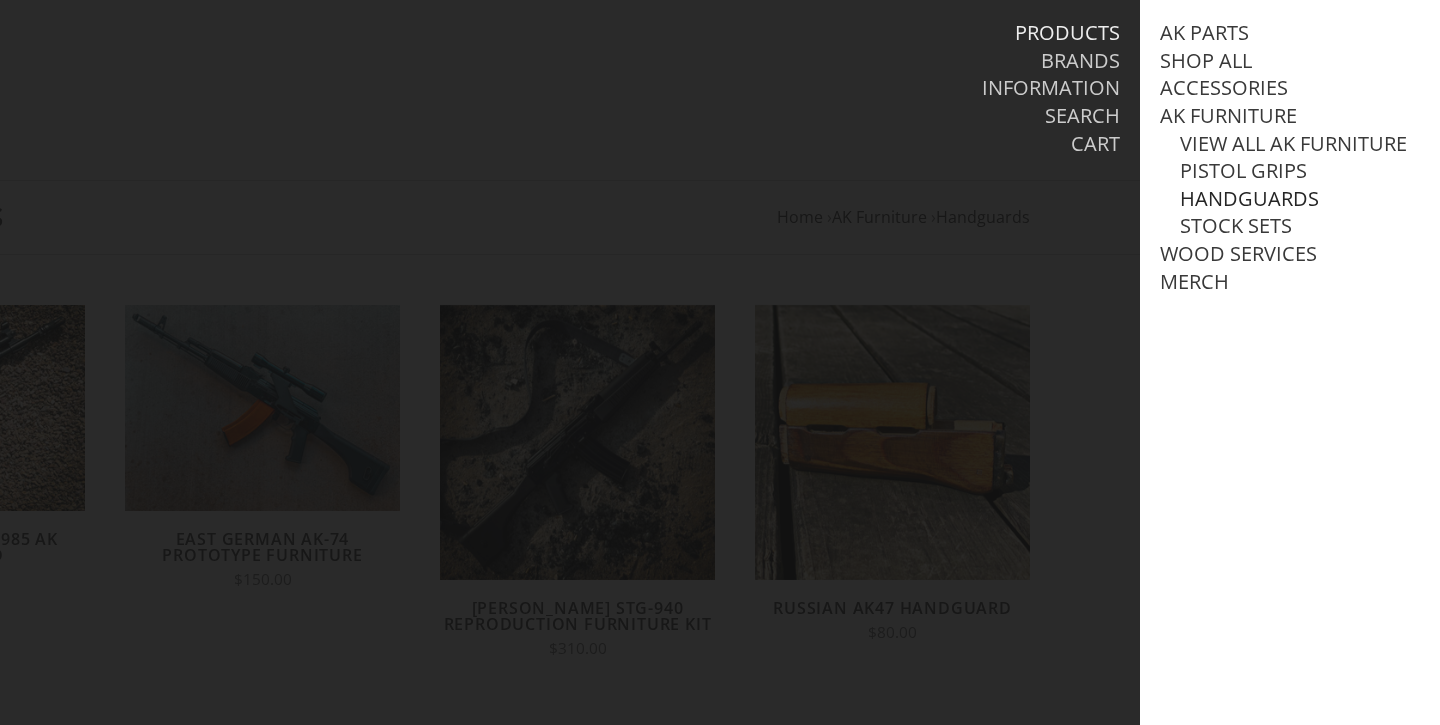 click on "Handguards" at bounding box center [1249, 199] 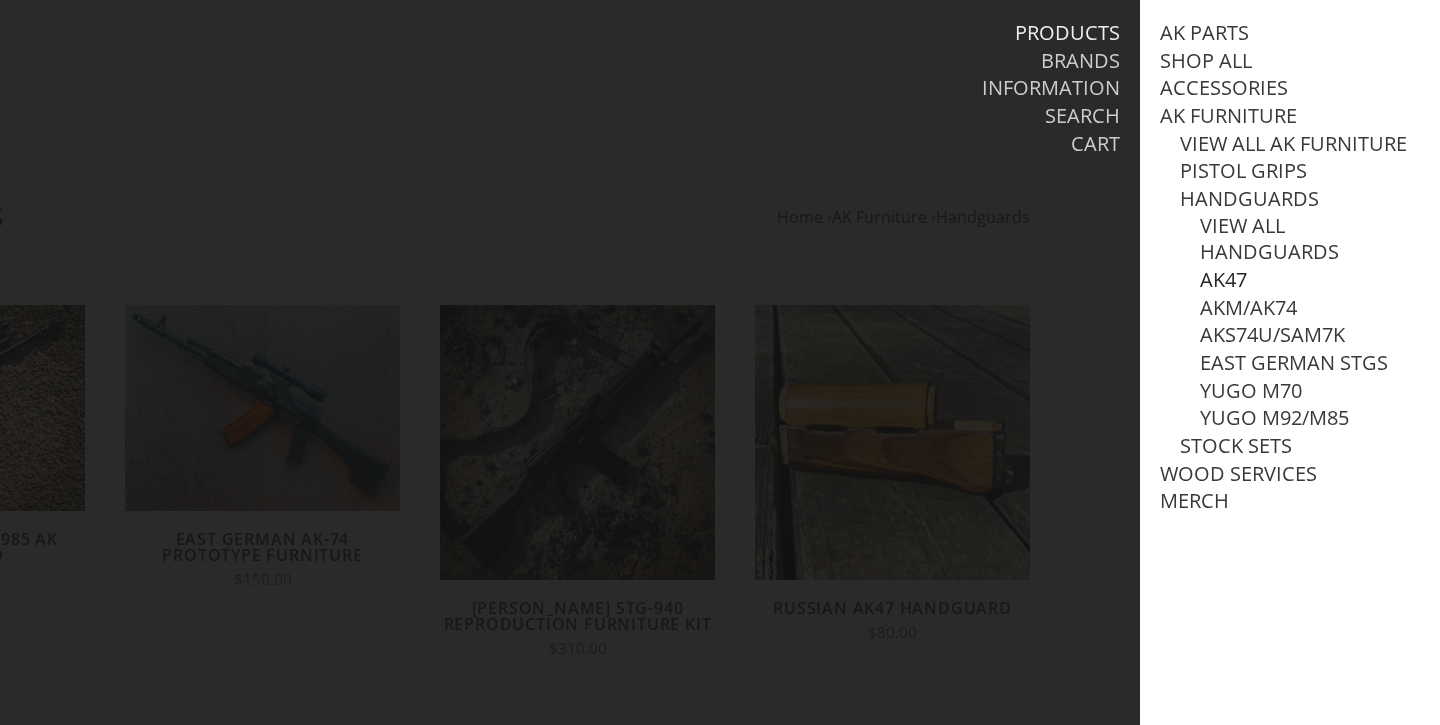 click on "AK47" at bounding box center (1223, 280) 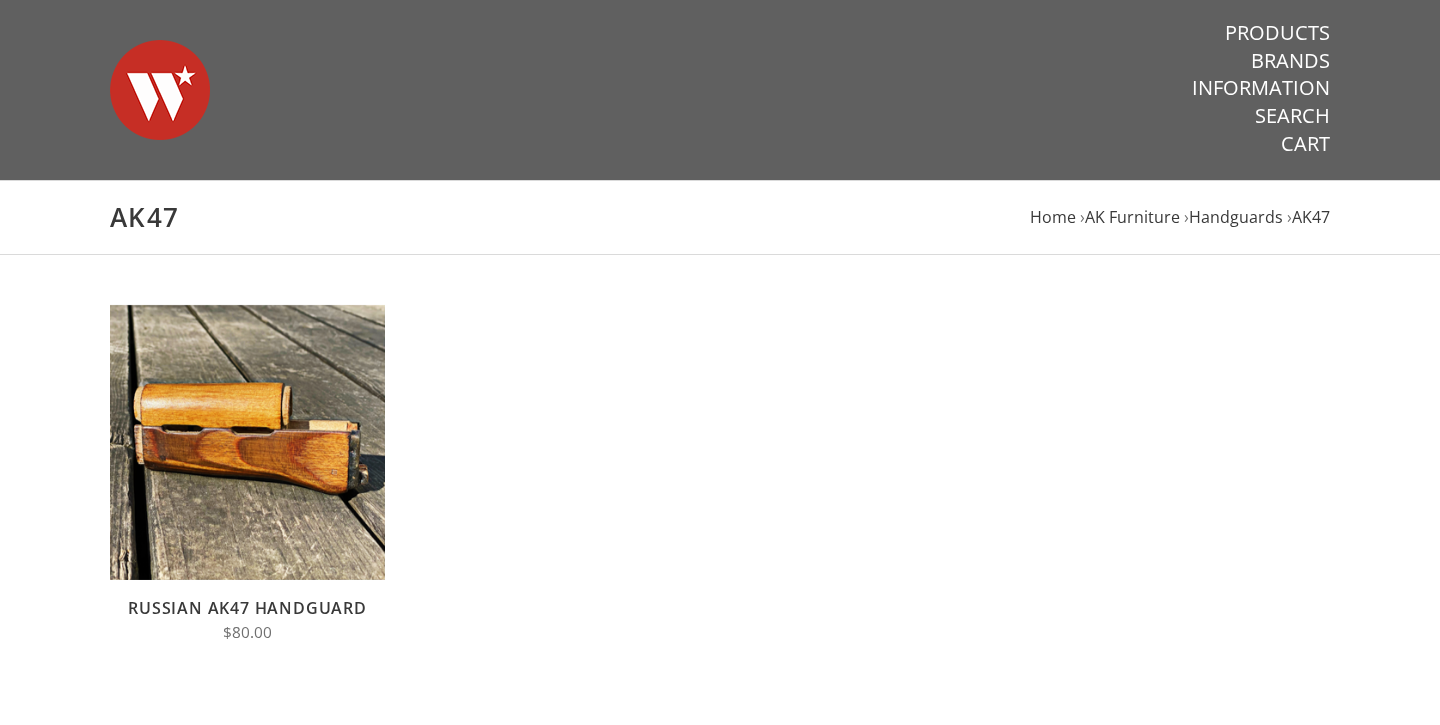 scroll, scrollTop: 0, scrollLeft: 0, axis: both 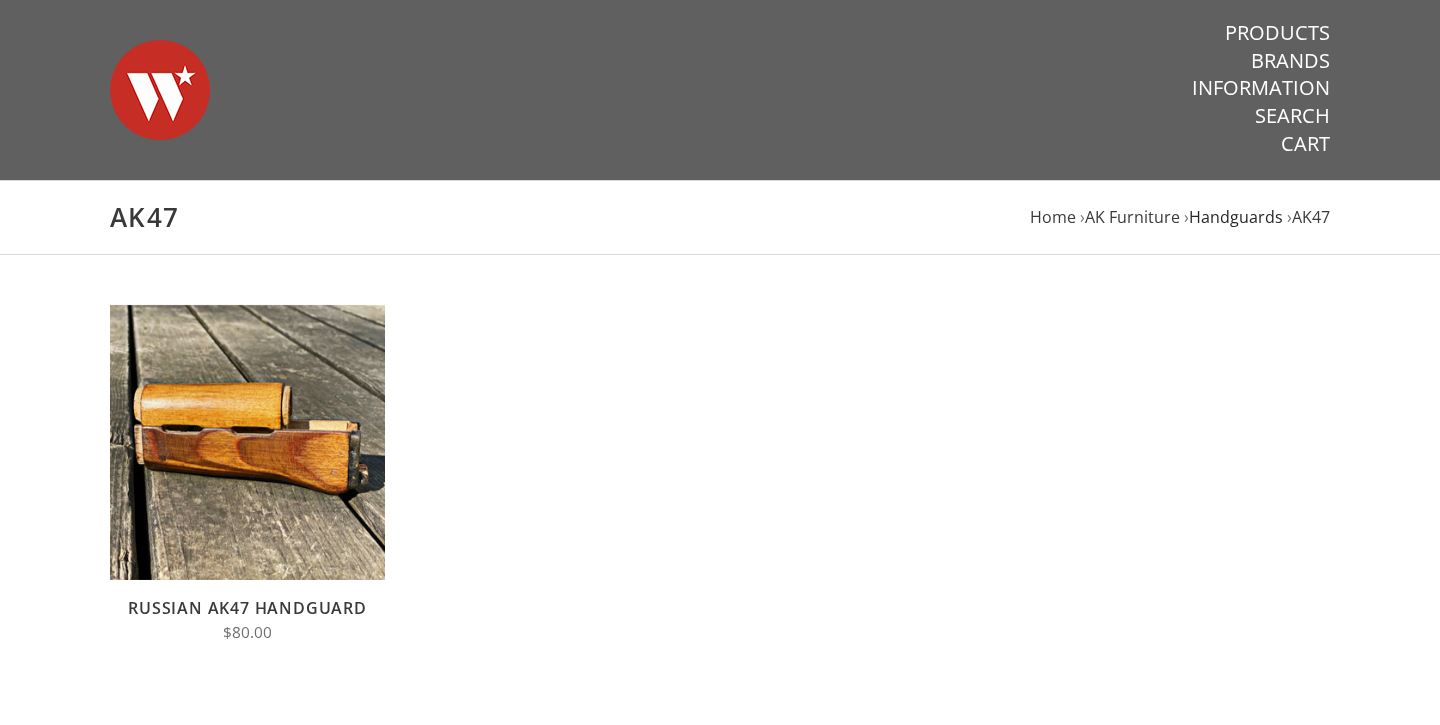 click on "Handguards" at bounding box center (1236, 217) 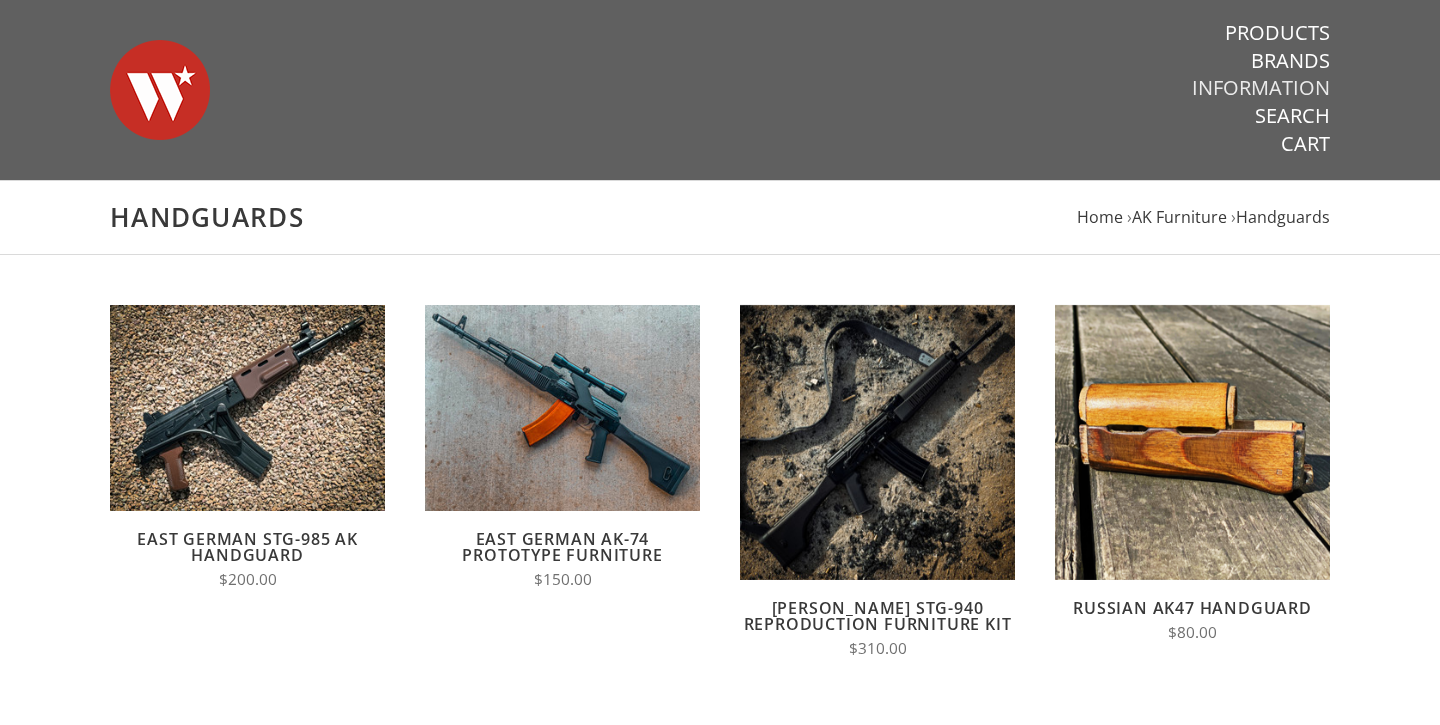 scroll, scrollTop: 0, scrollLeft: 0, axis: both 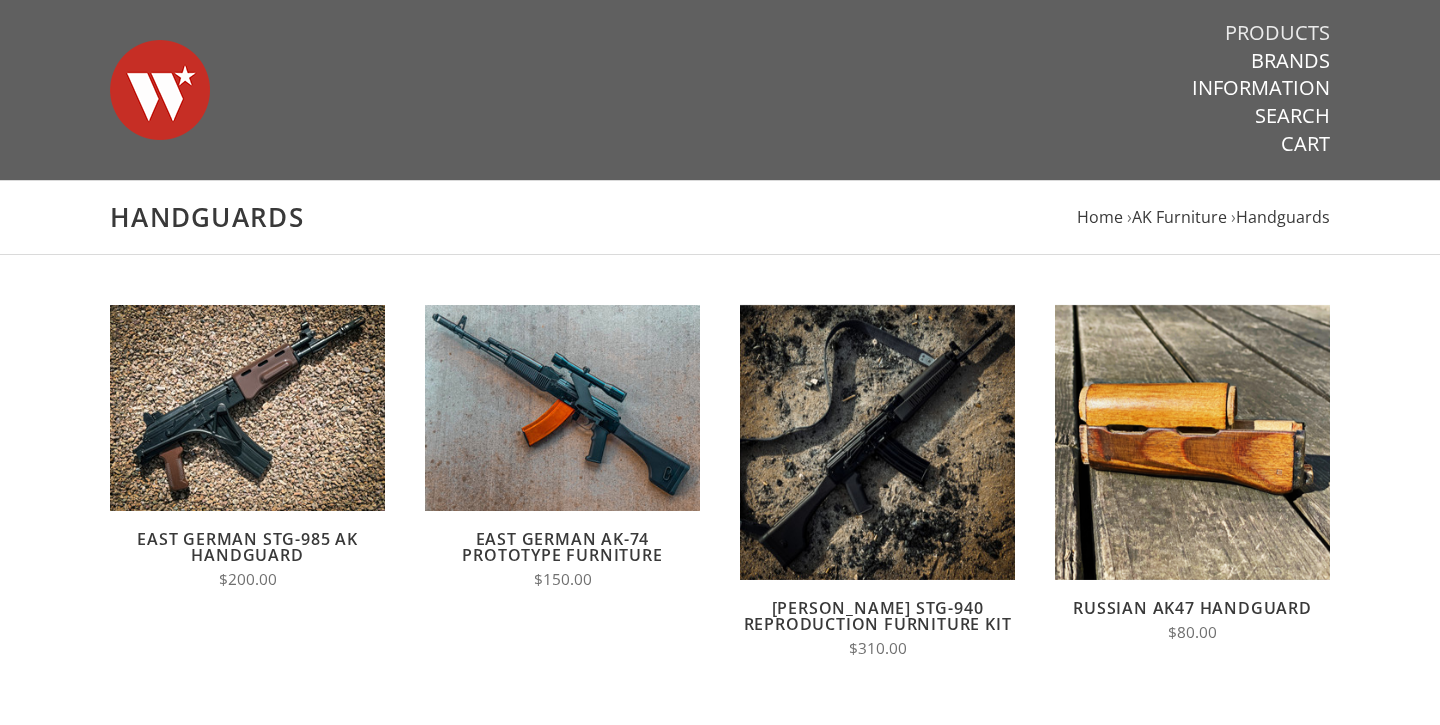 click on "Products" at bounding box center (1277, 33) 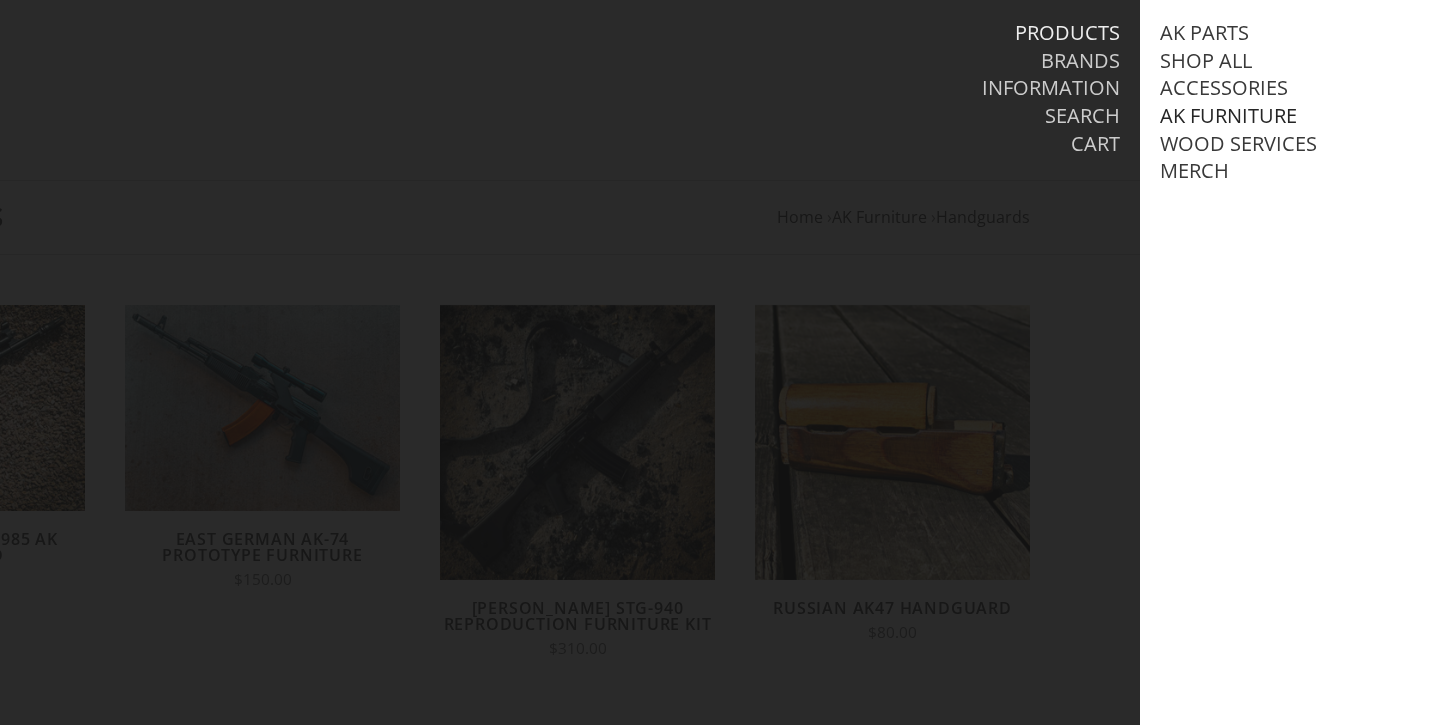 click on "AK Furniture" at bounding box center [1228, 116] 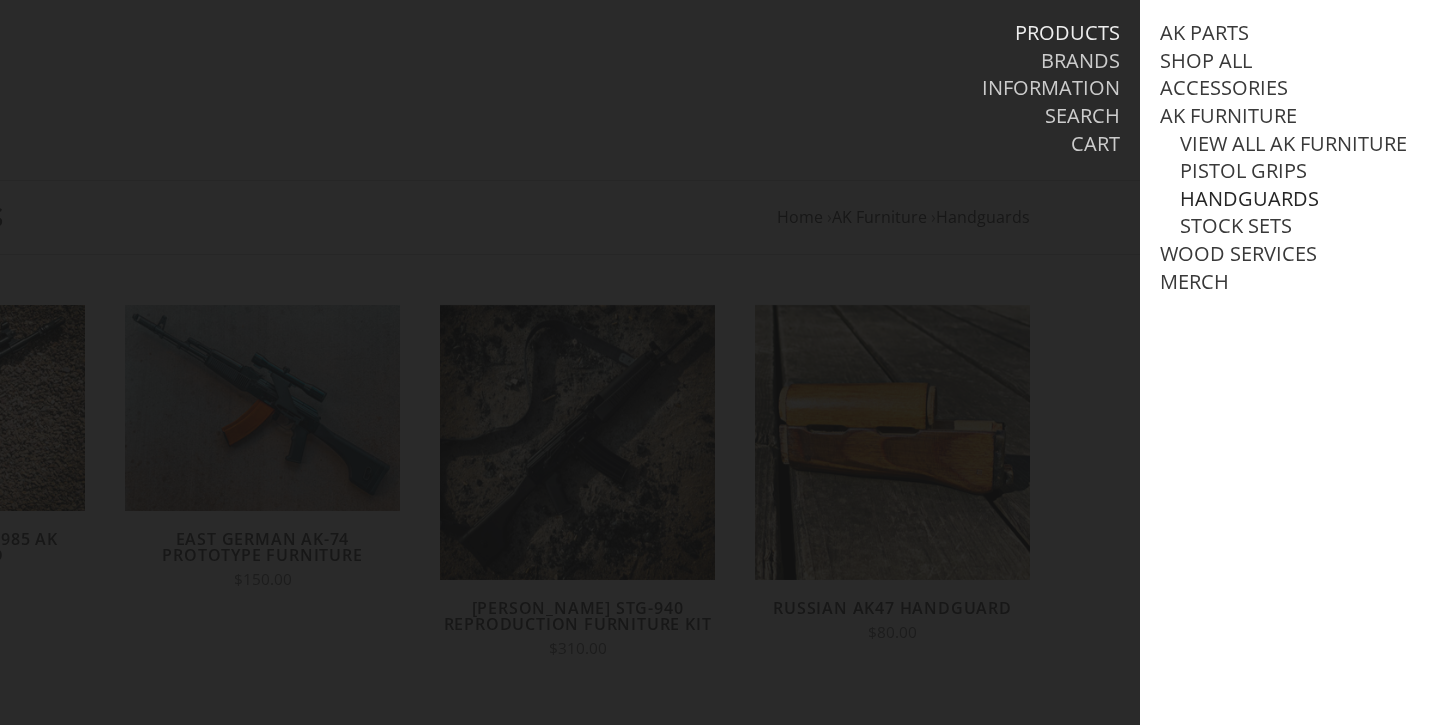 click on "Handguards" at bounding box center (1249, 199) 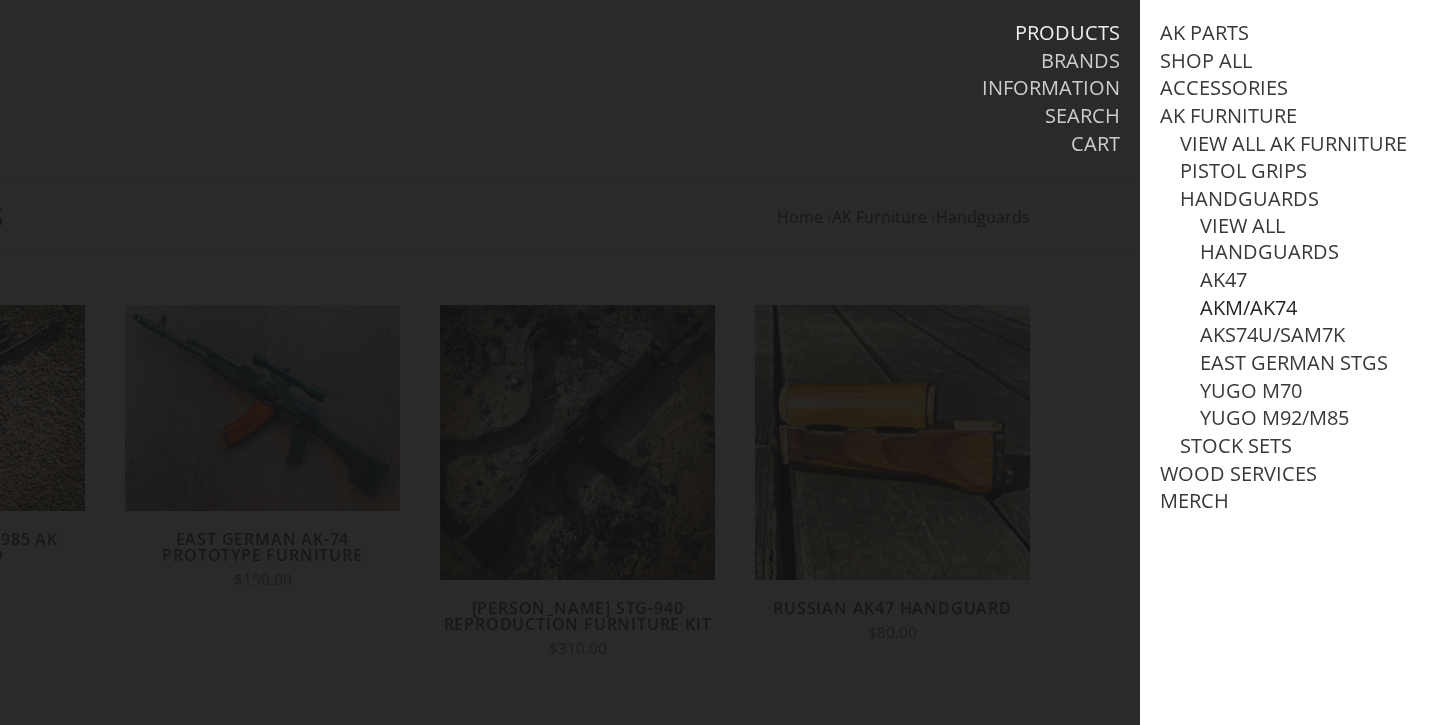 click on "AKM/AK74" at bounding box center (1248, 308) 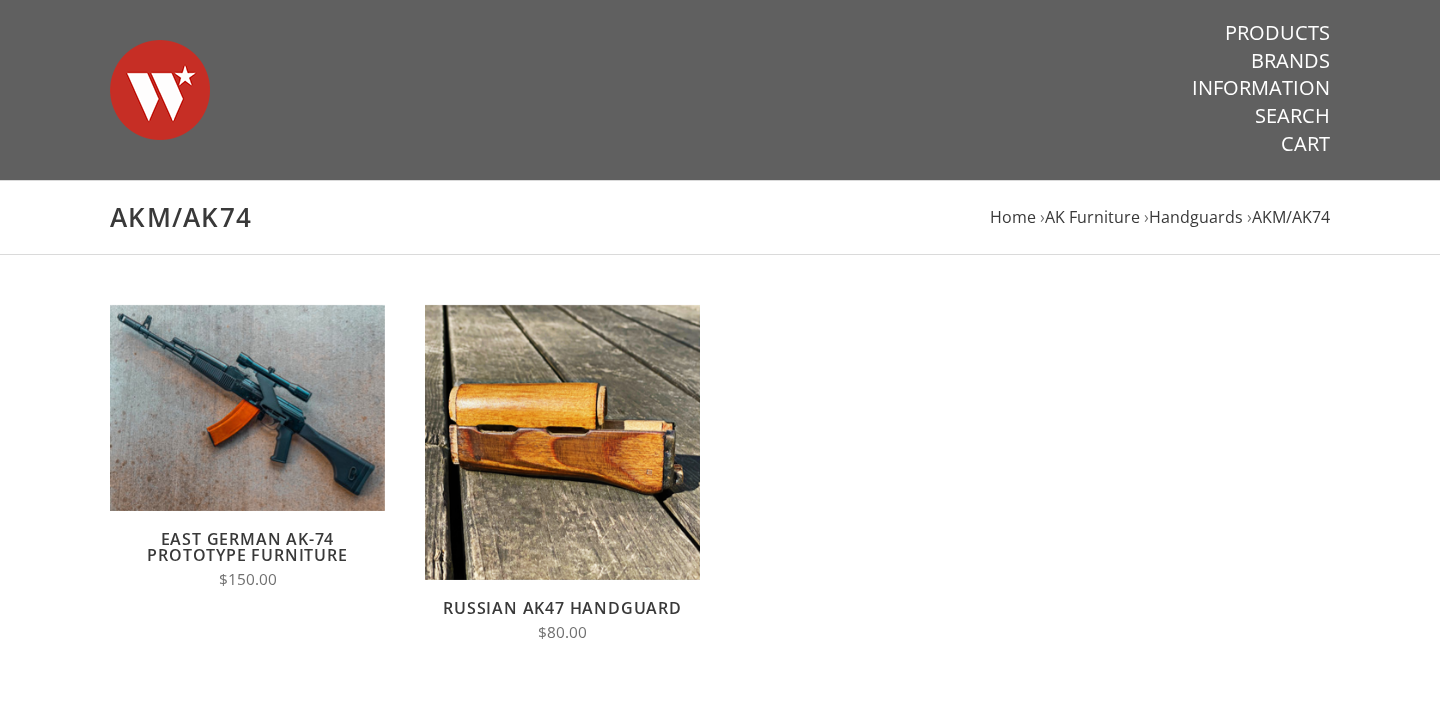 scroll, scrollTop: 0, scrollLeft: 0, axis: both 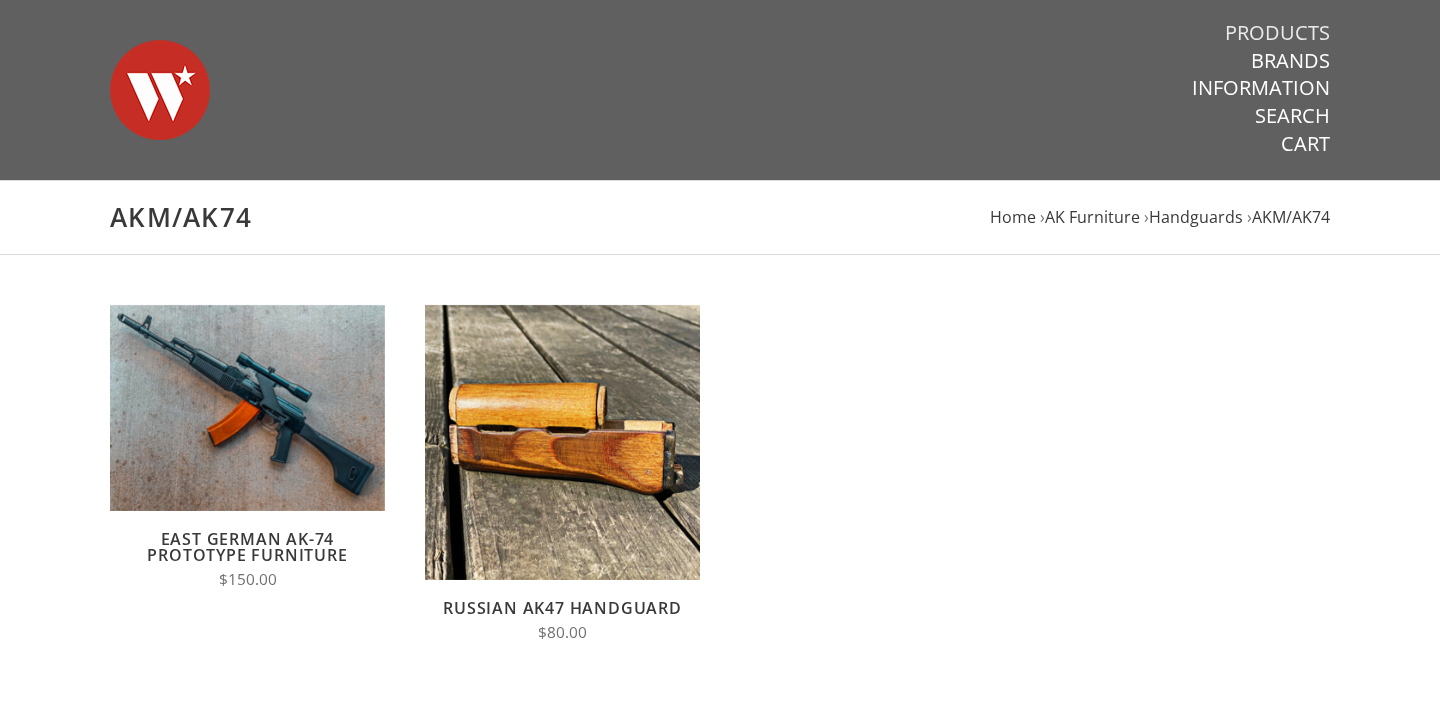 click on "Products" at bounding box center (1277, 33) 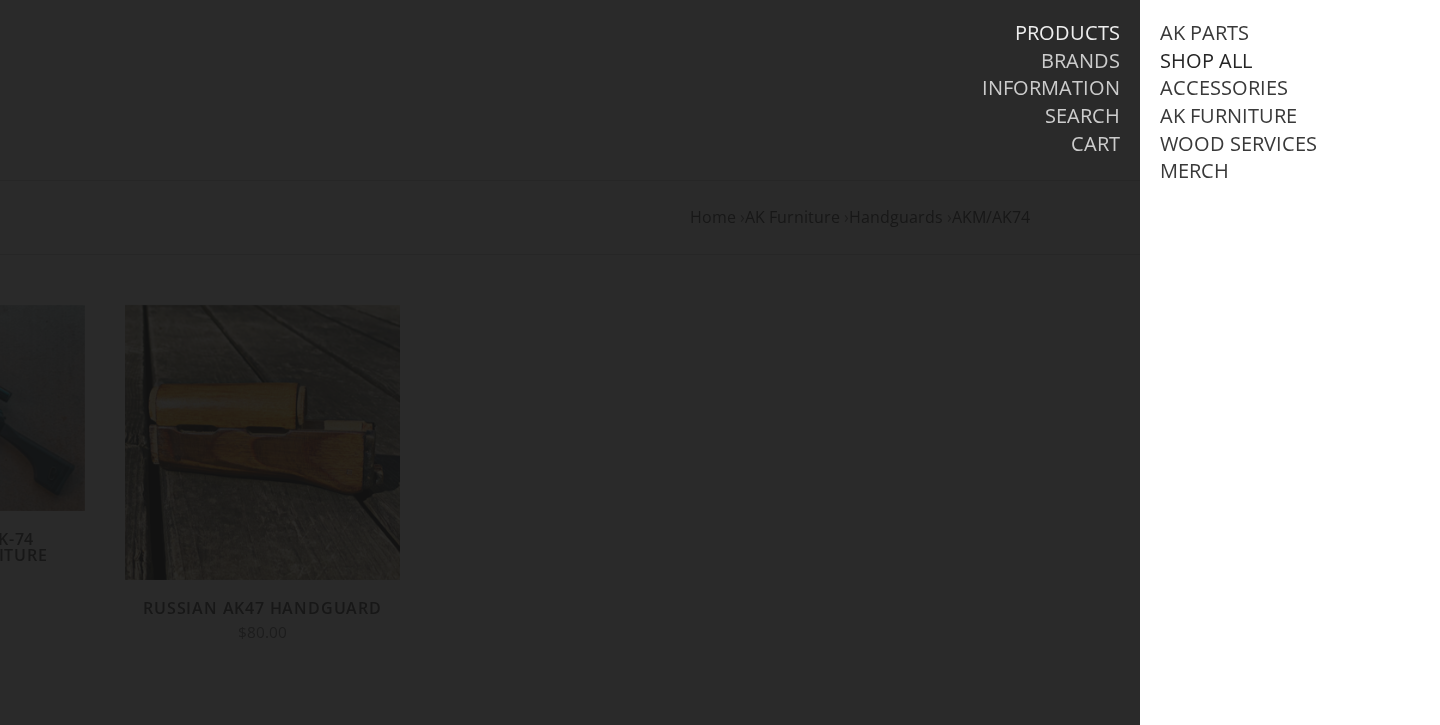 click on "Shop All" at bounding box center [1206, 61] 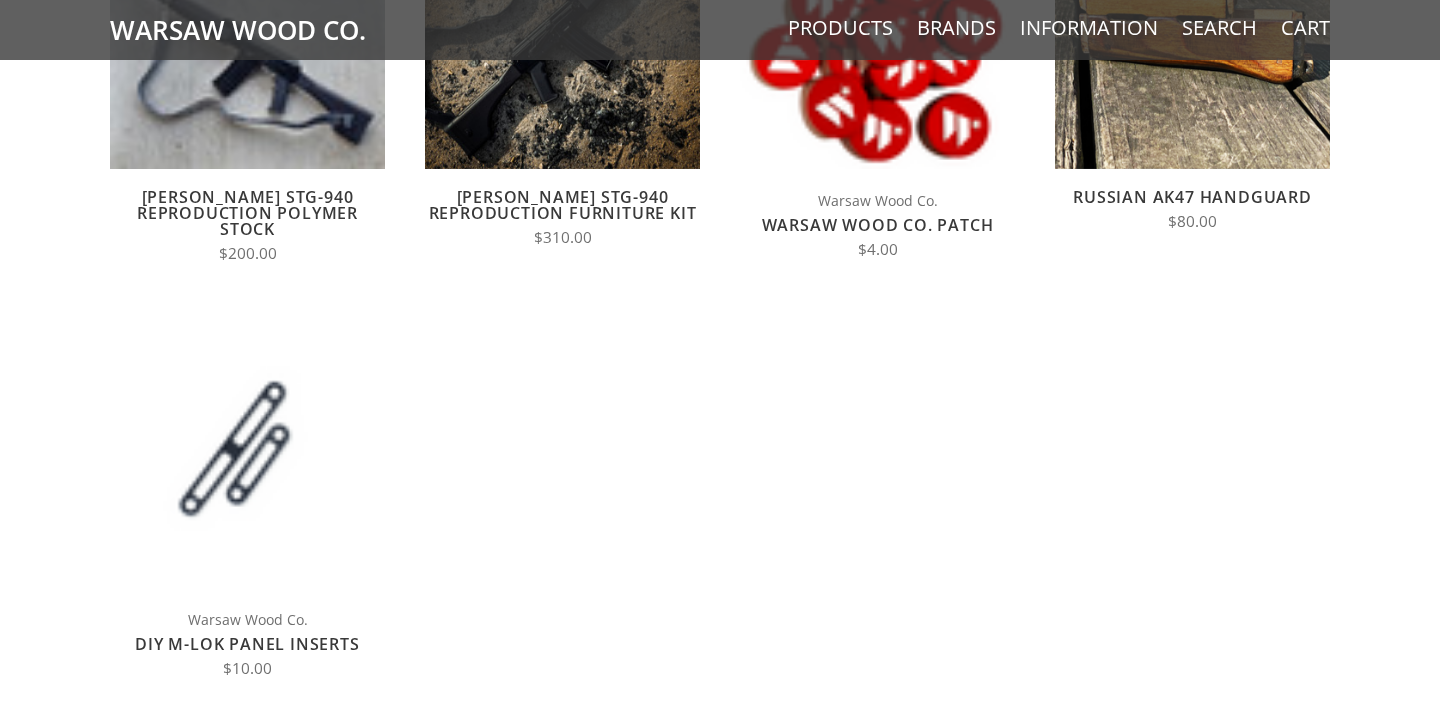 scroll, scrollTop: 743, scrollLeft: 0, axis: vertical 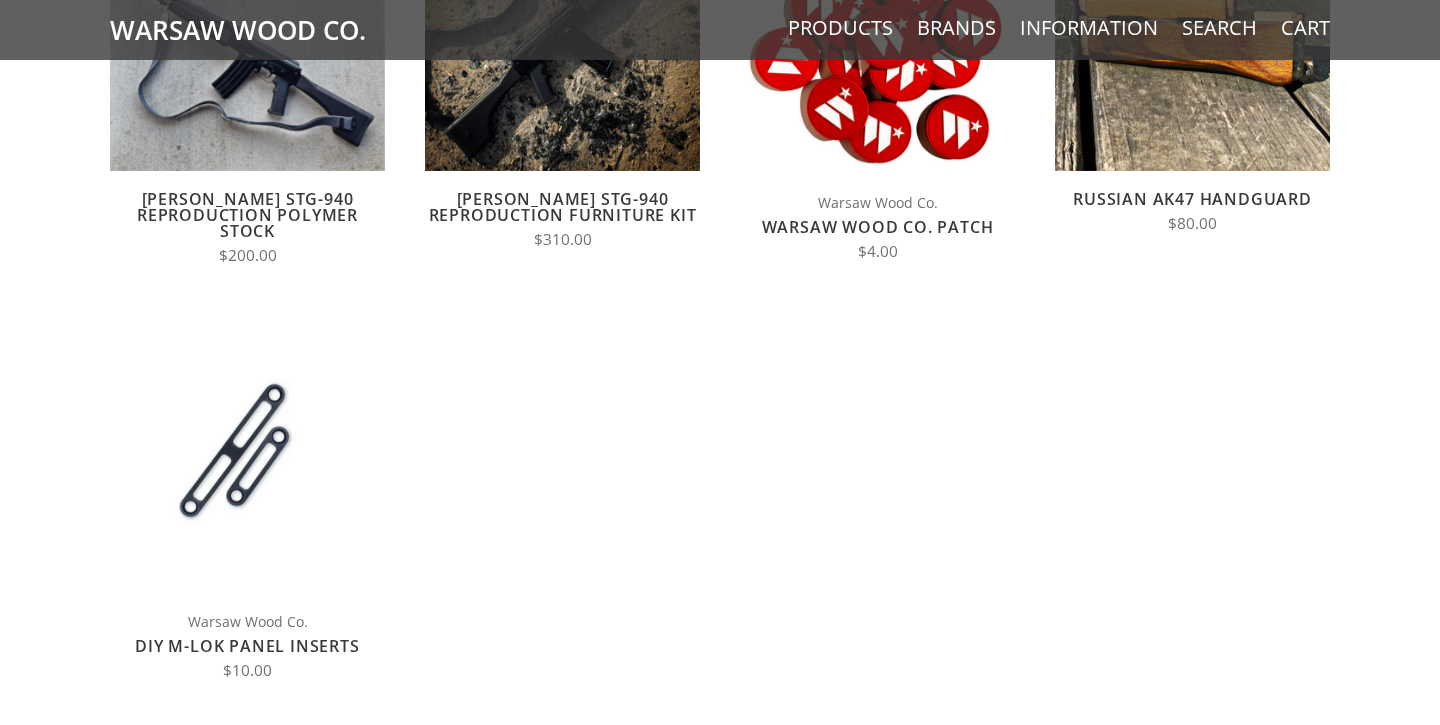 click on "Russian AK47 Handguard" at bounding box center [1192, 199] 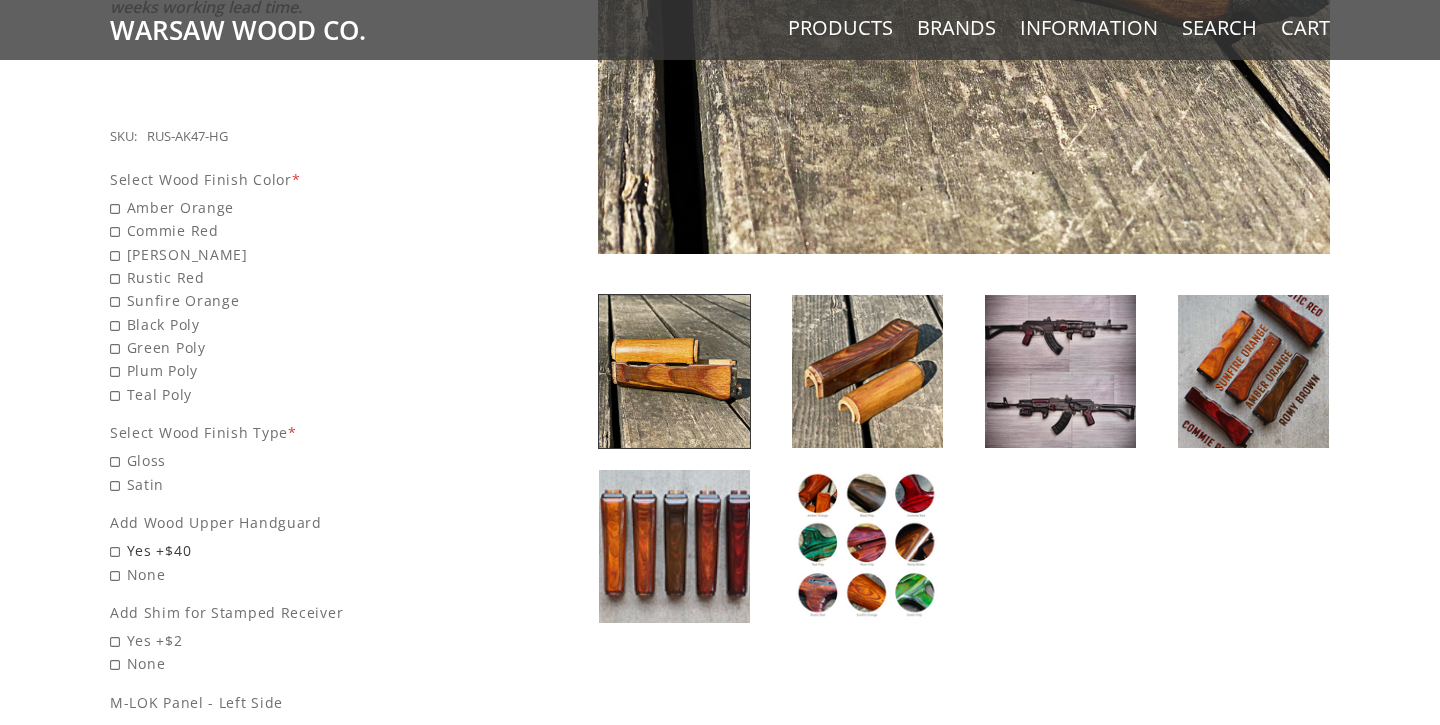 scroll, scrollTop: 768, scrollLeft: 0, axis: vertical 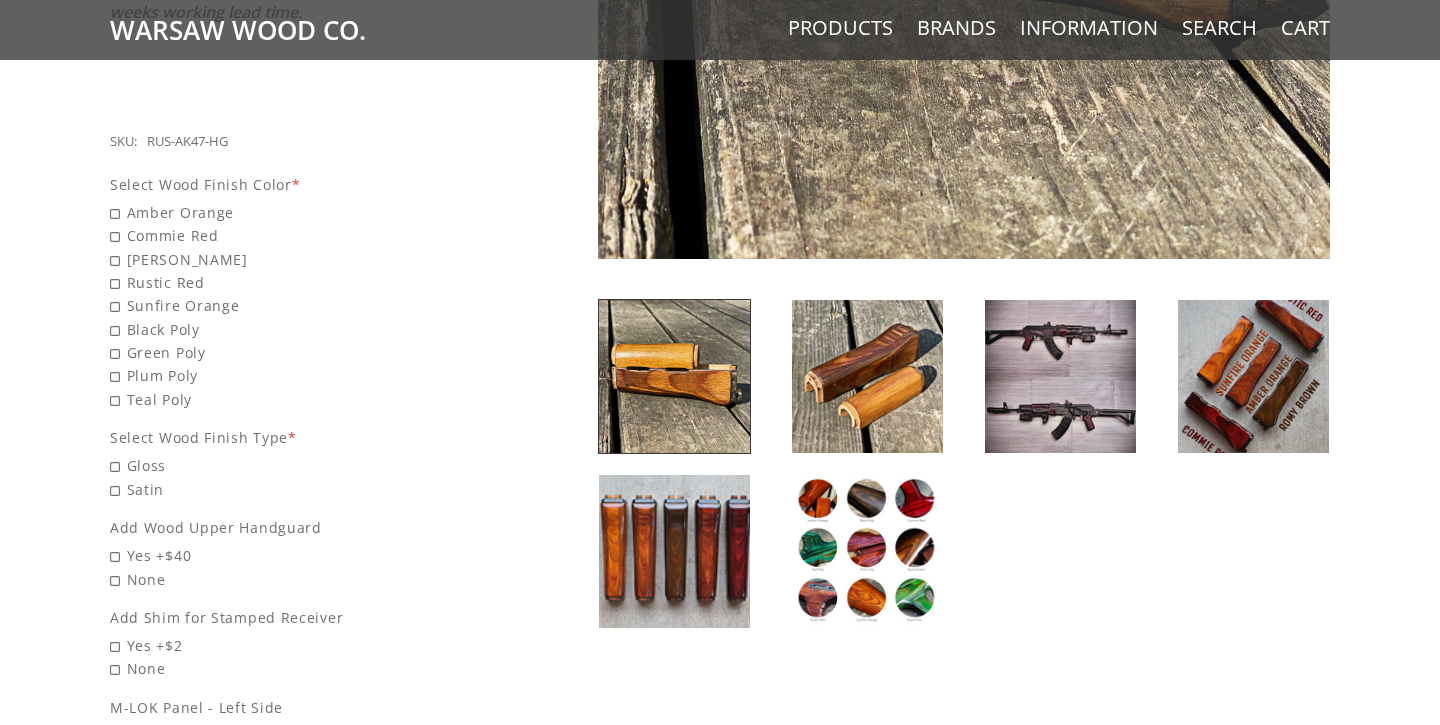 click at bounding box center (1253, 376) 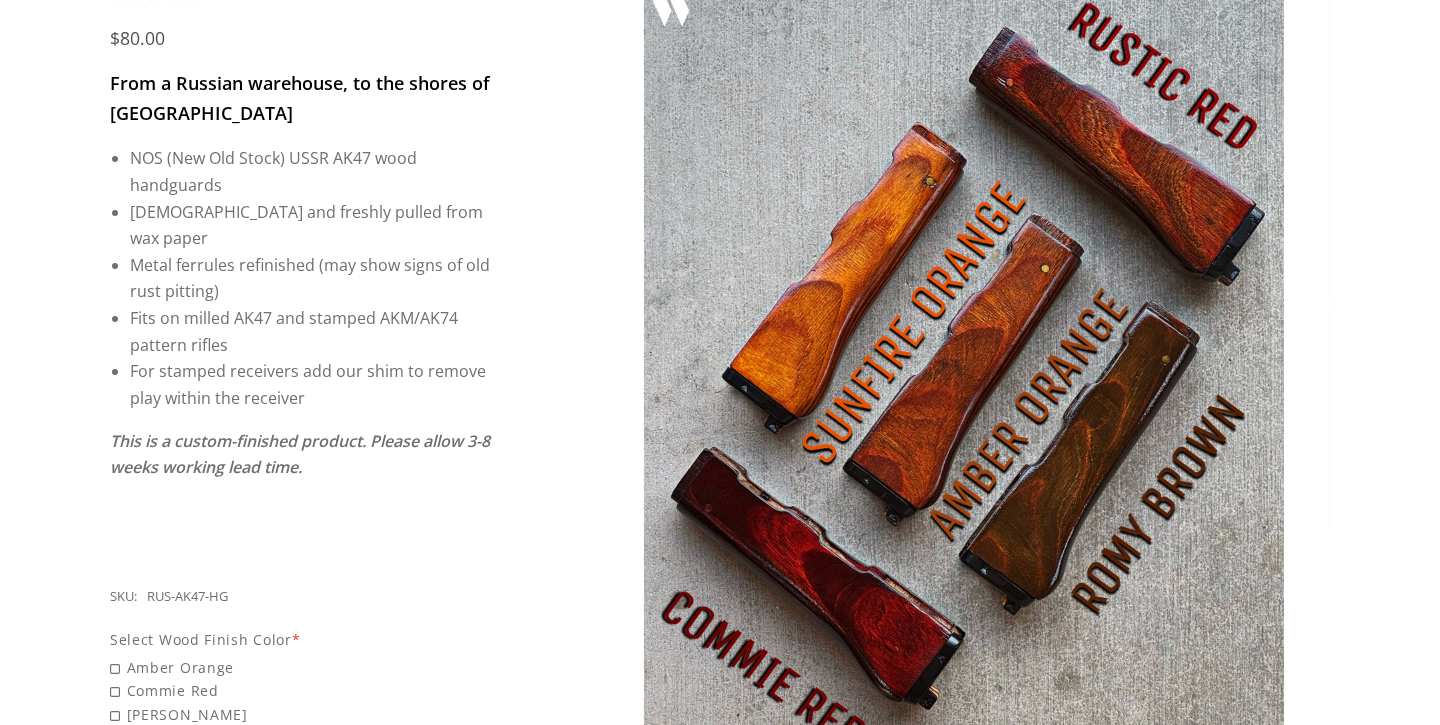 scroll, scrollTop: 312, scrollLeft: 0, axis: vertical 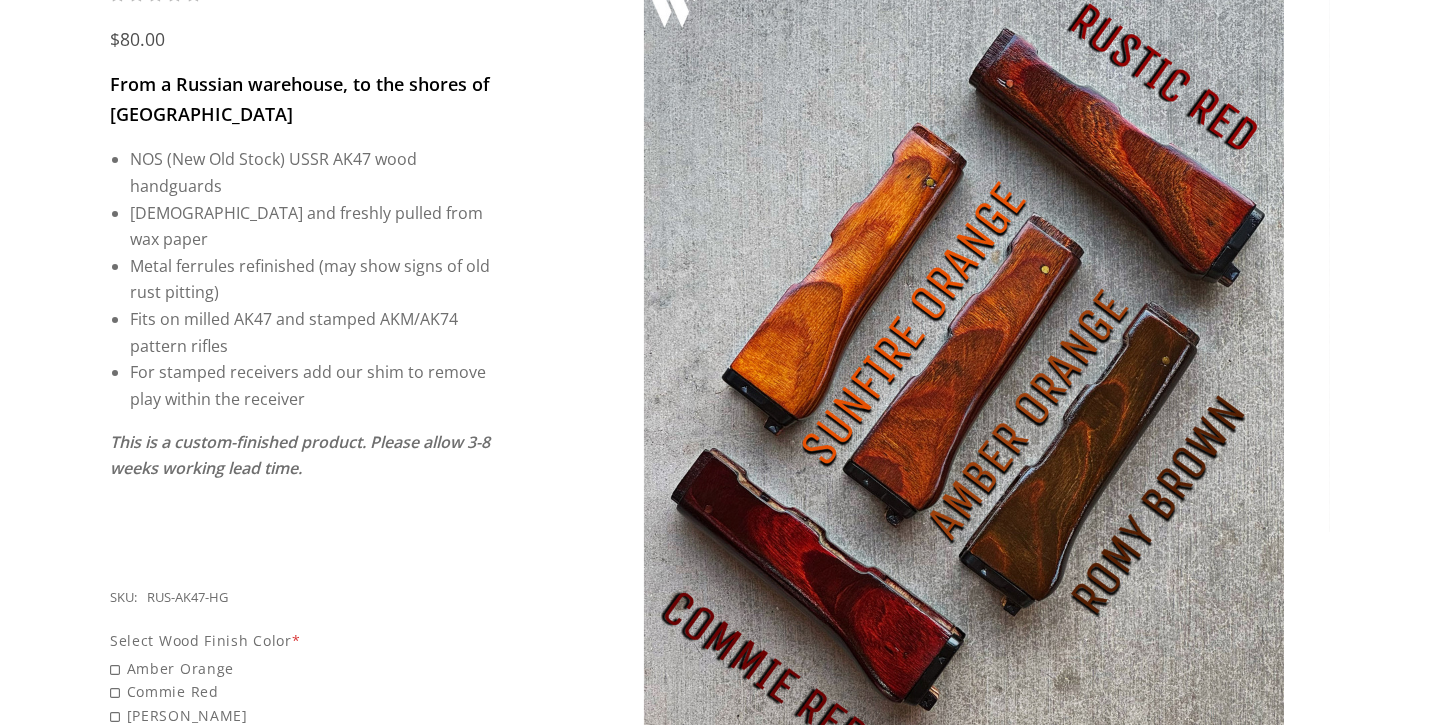click on "Rustic Red" at bounding box center [301, 738] 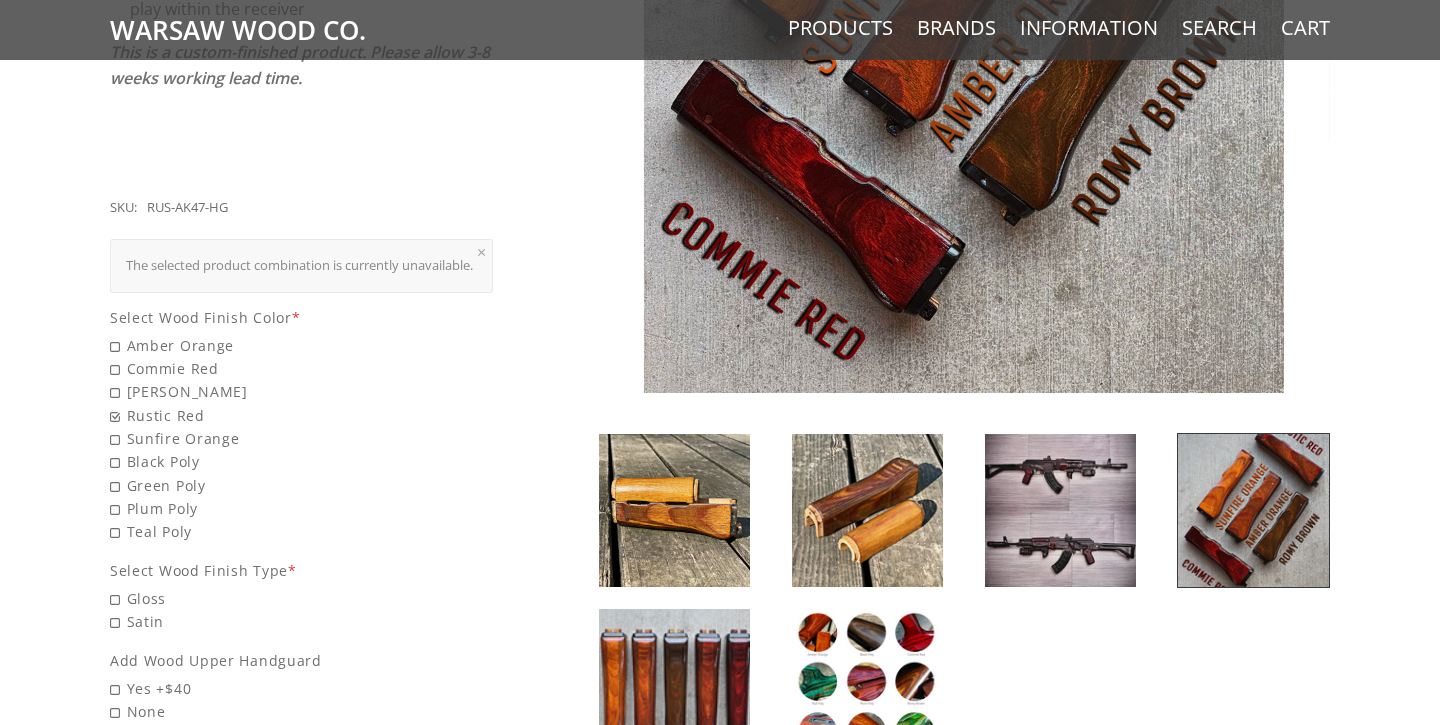 scroll, scrollTop: 706, scrollLeft: 0, axis: vertical 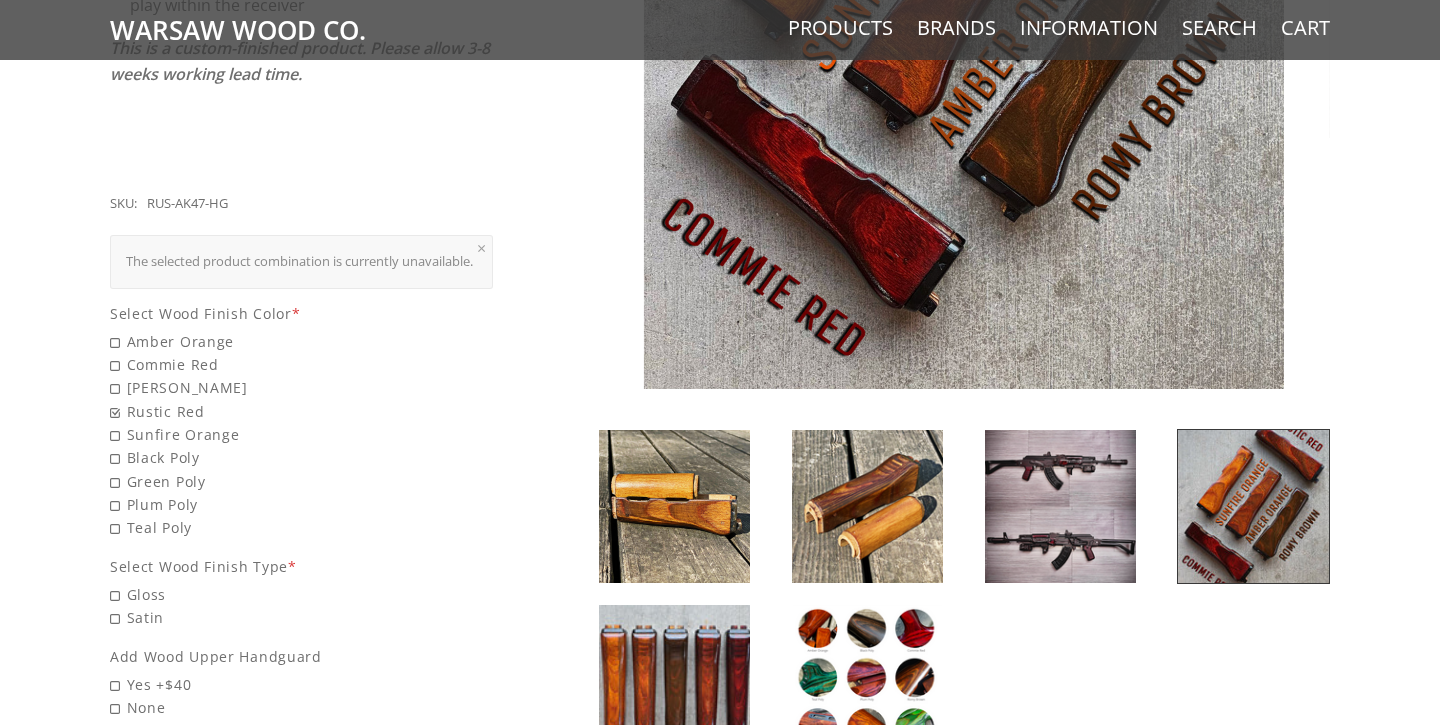 click at bounding box center (867, 506) 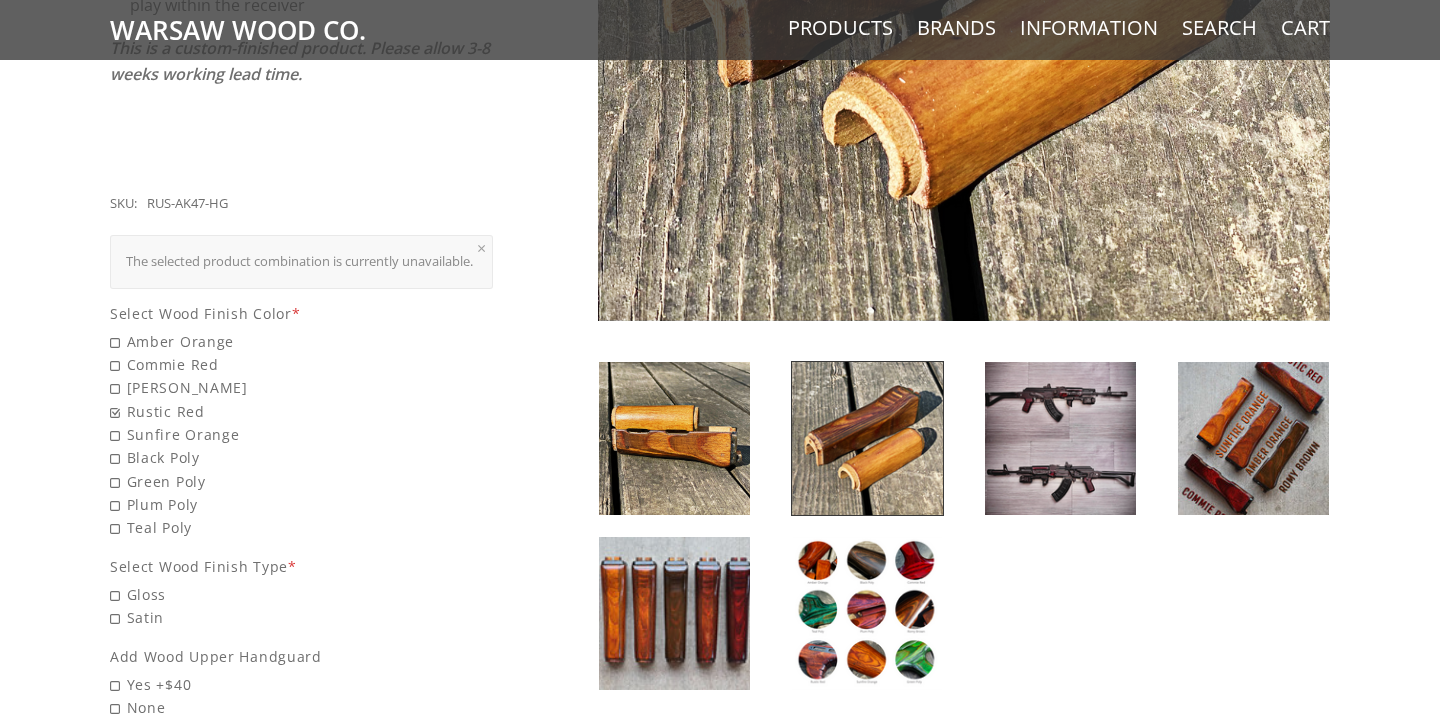 scroll, scrollTop: 809, scrollLeft: 0, axis: vertical 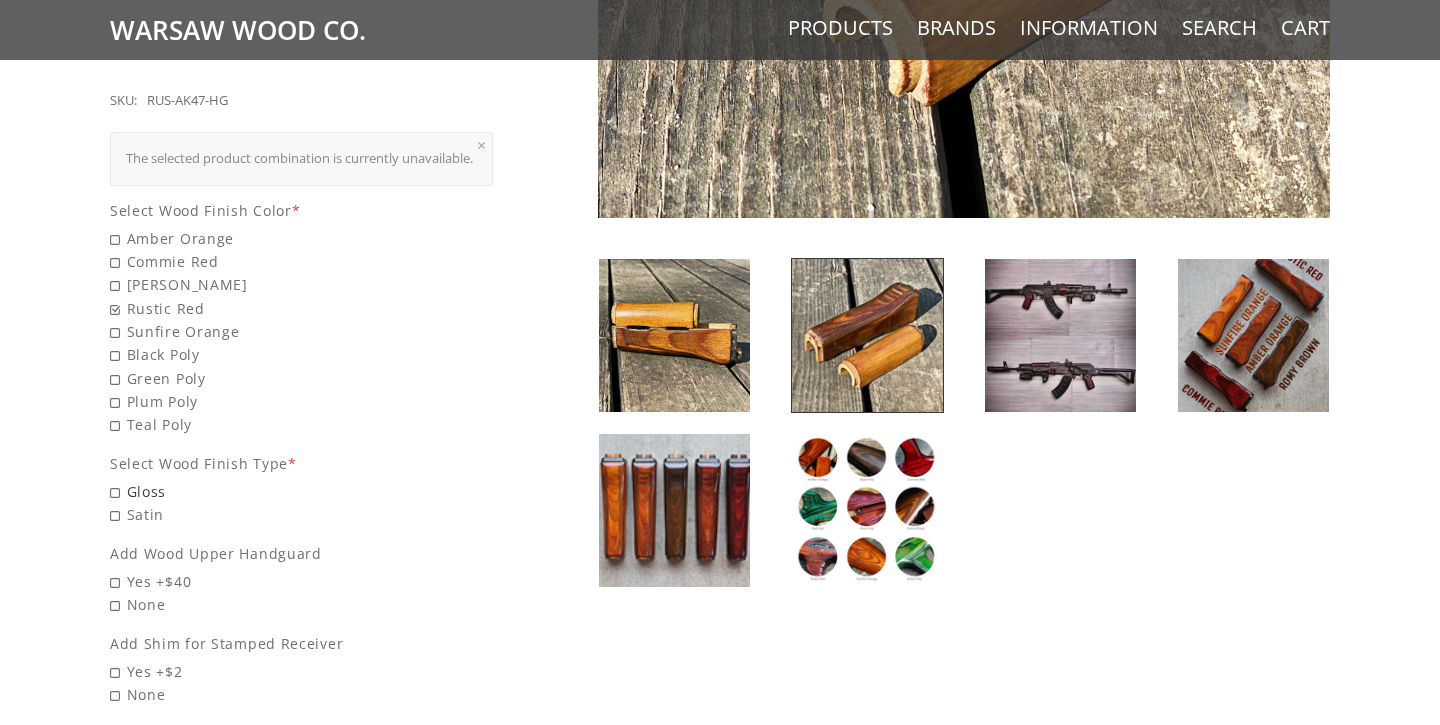 click on "Gloss" at bounding box center [301, 491] 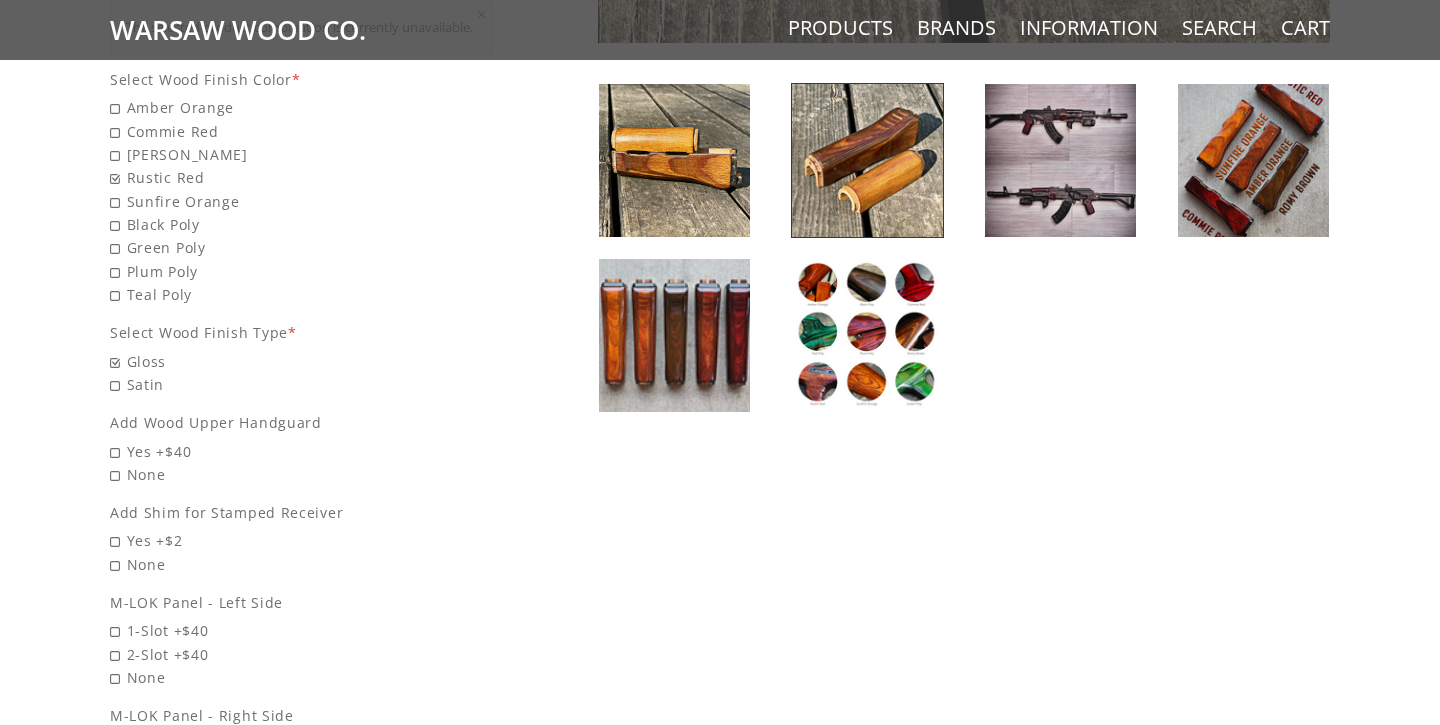 scroll, scrollTop: 985, scrollLeft: 0, axis: vertical 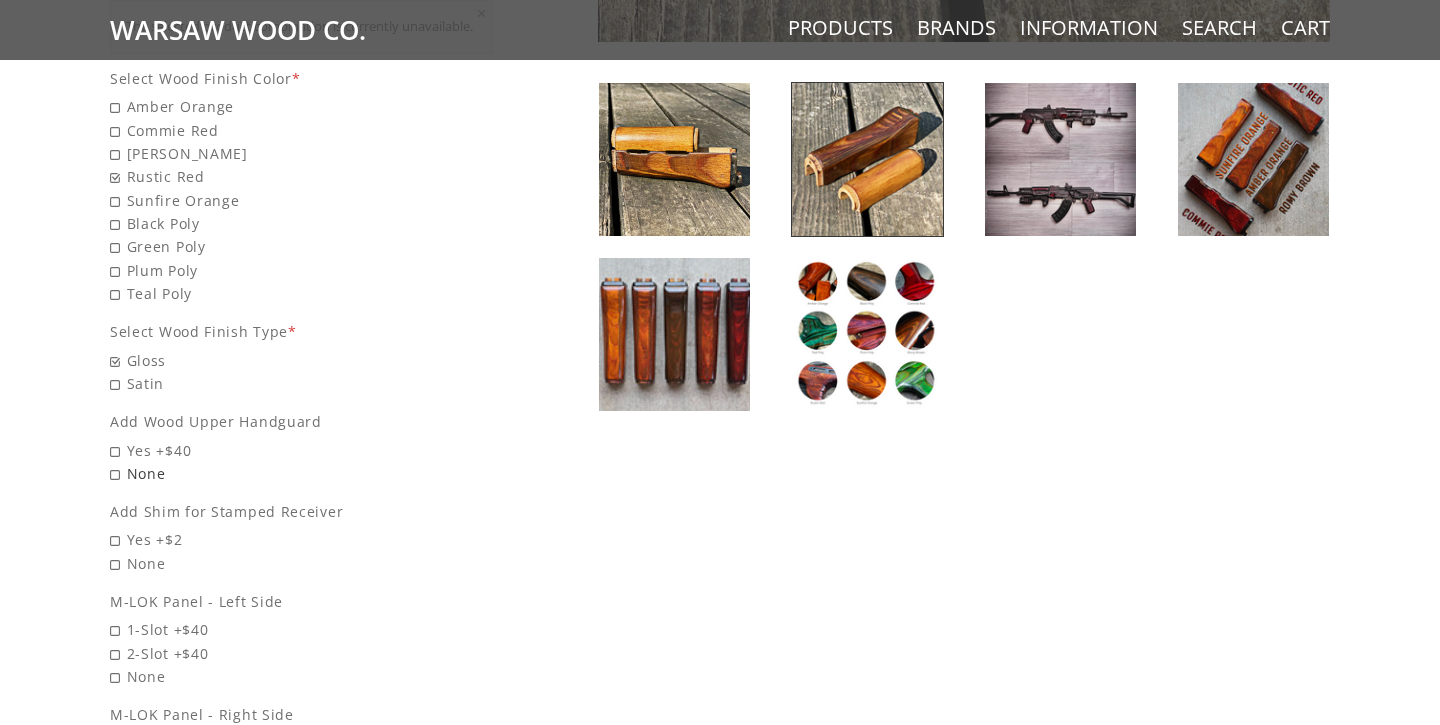 click on "None" at bounding box center [301, 473] 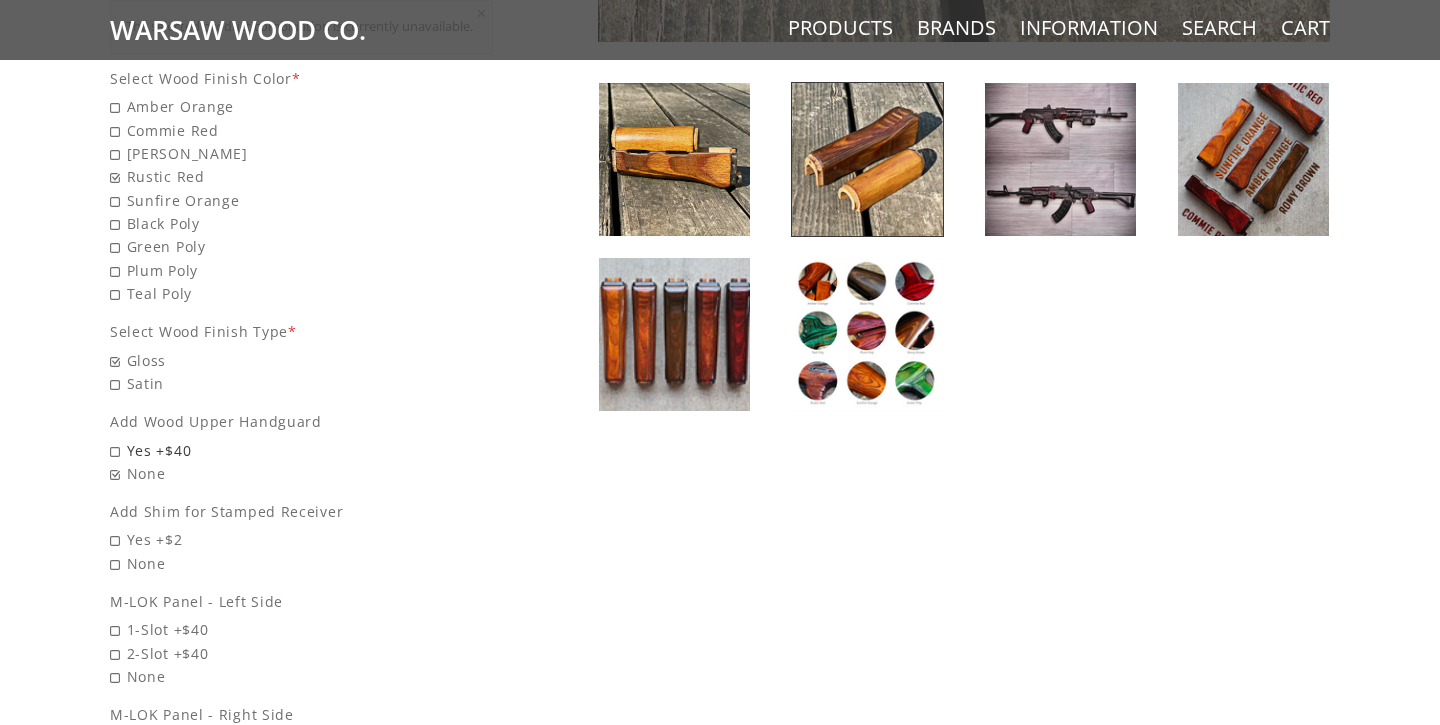 click on "Yes +$40" at bounding box center [301, 450] 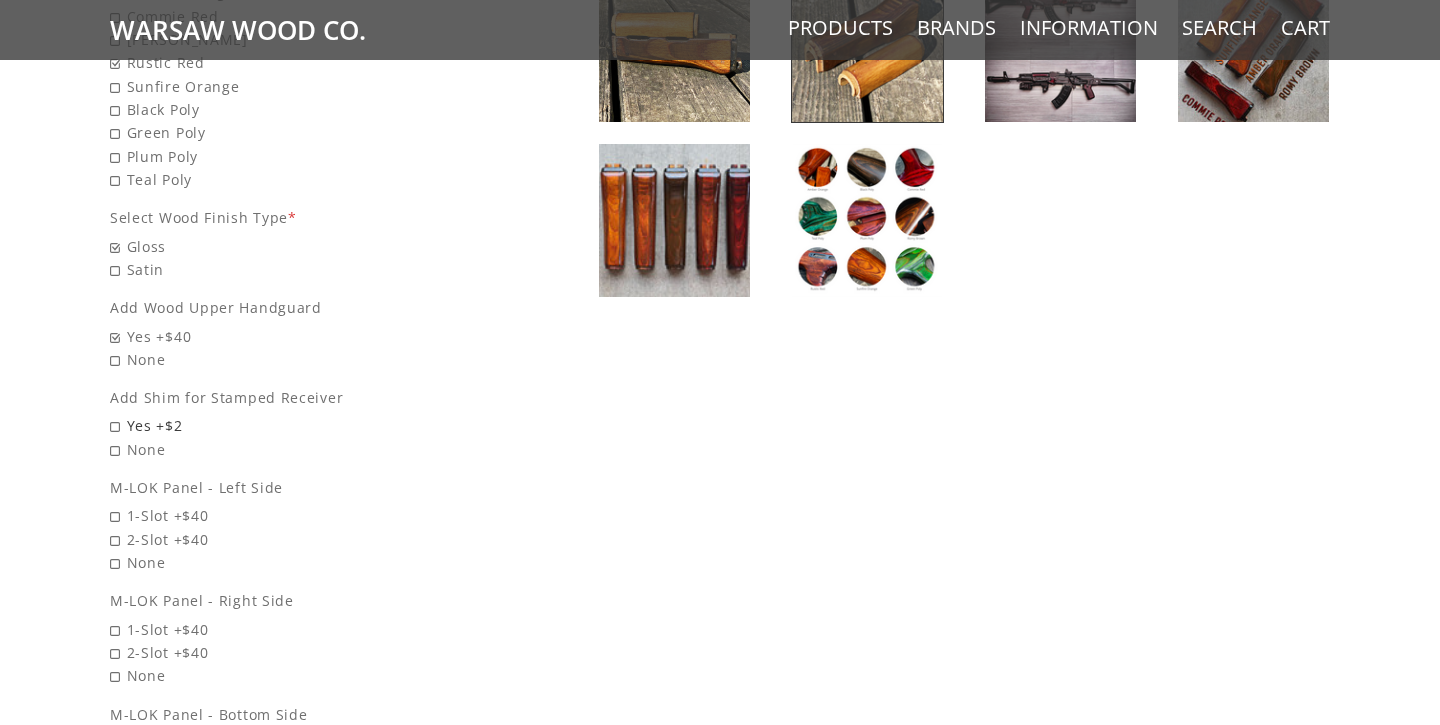 scroll, scrollTop: 1100, scrollLeft: 0, axis: vertical 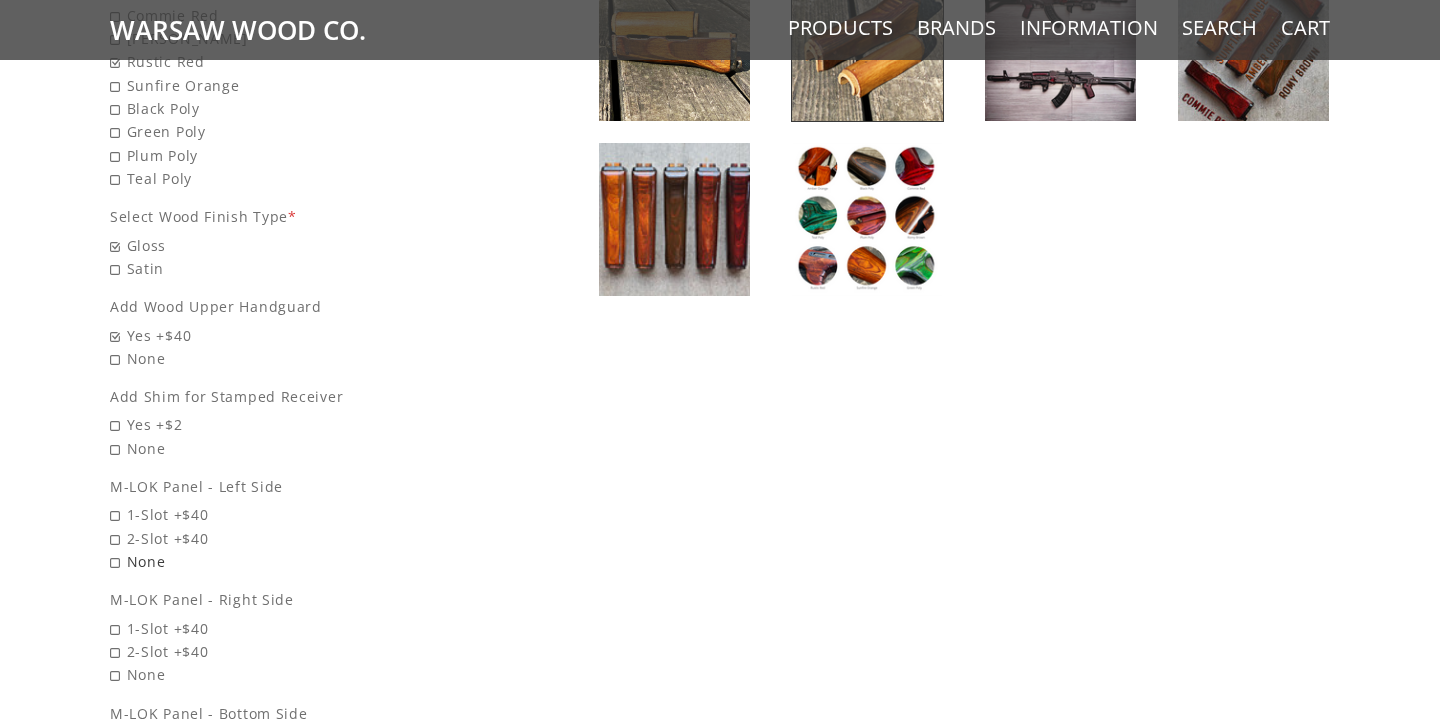 click on "None" at bounding box center (301, 561) 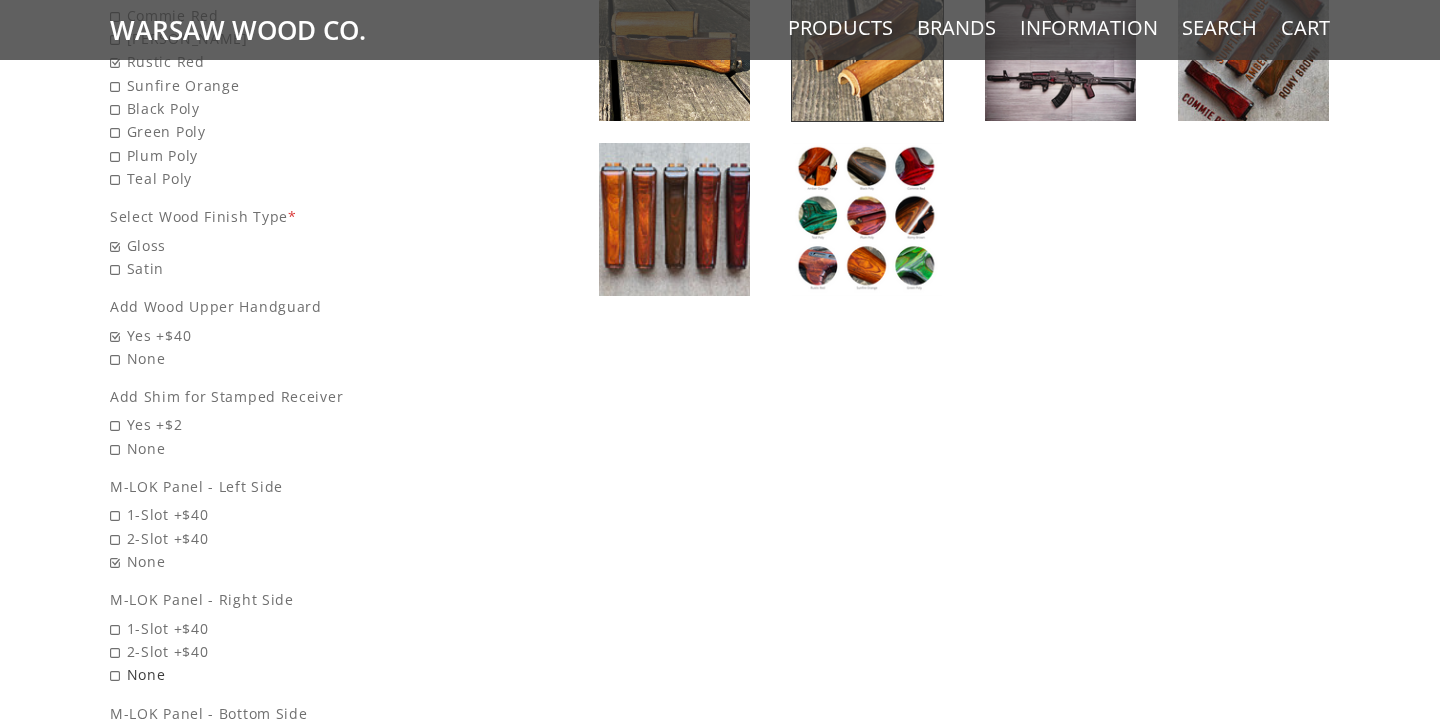 click on "None" at bounding box center (301, 674) 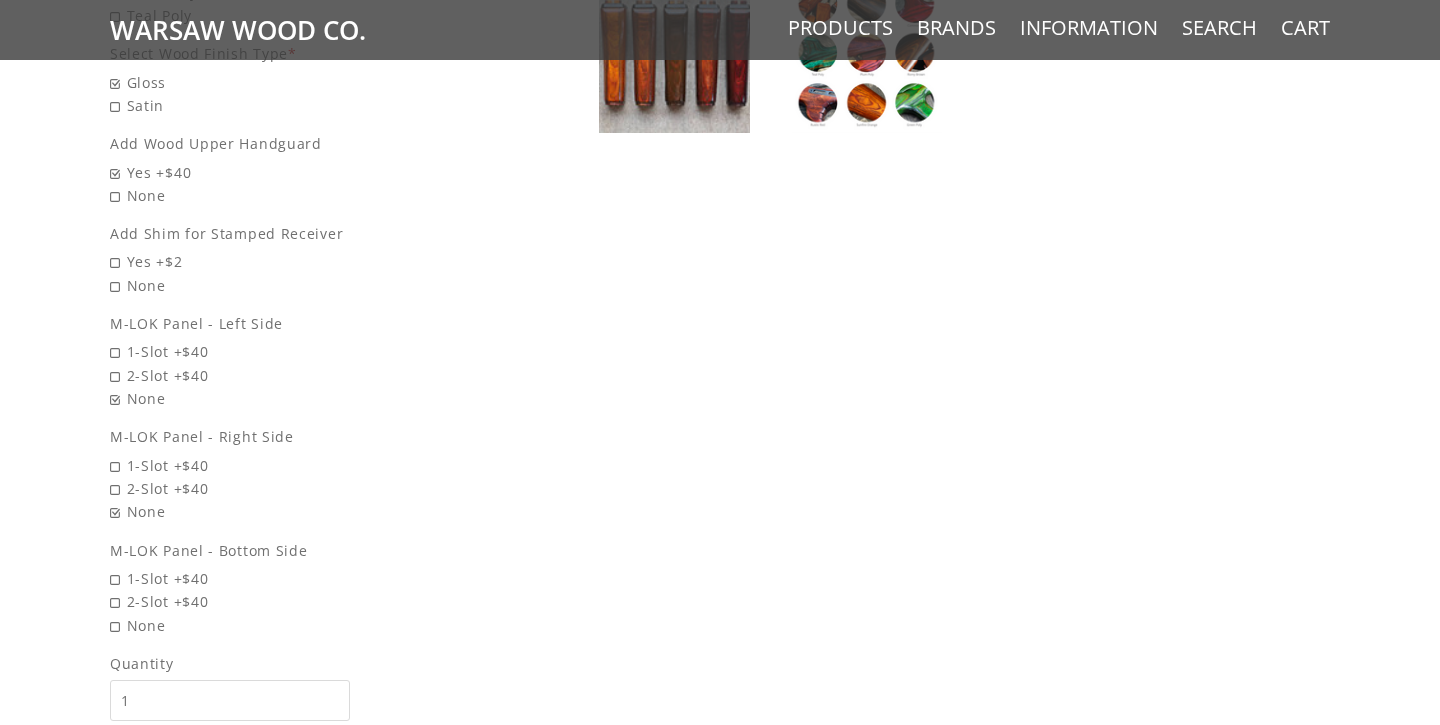 scroll, scrollTop: 1270, scrollLeft: 0, axis: vertical 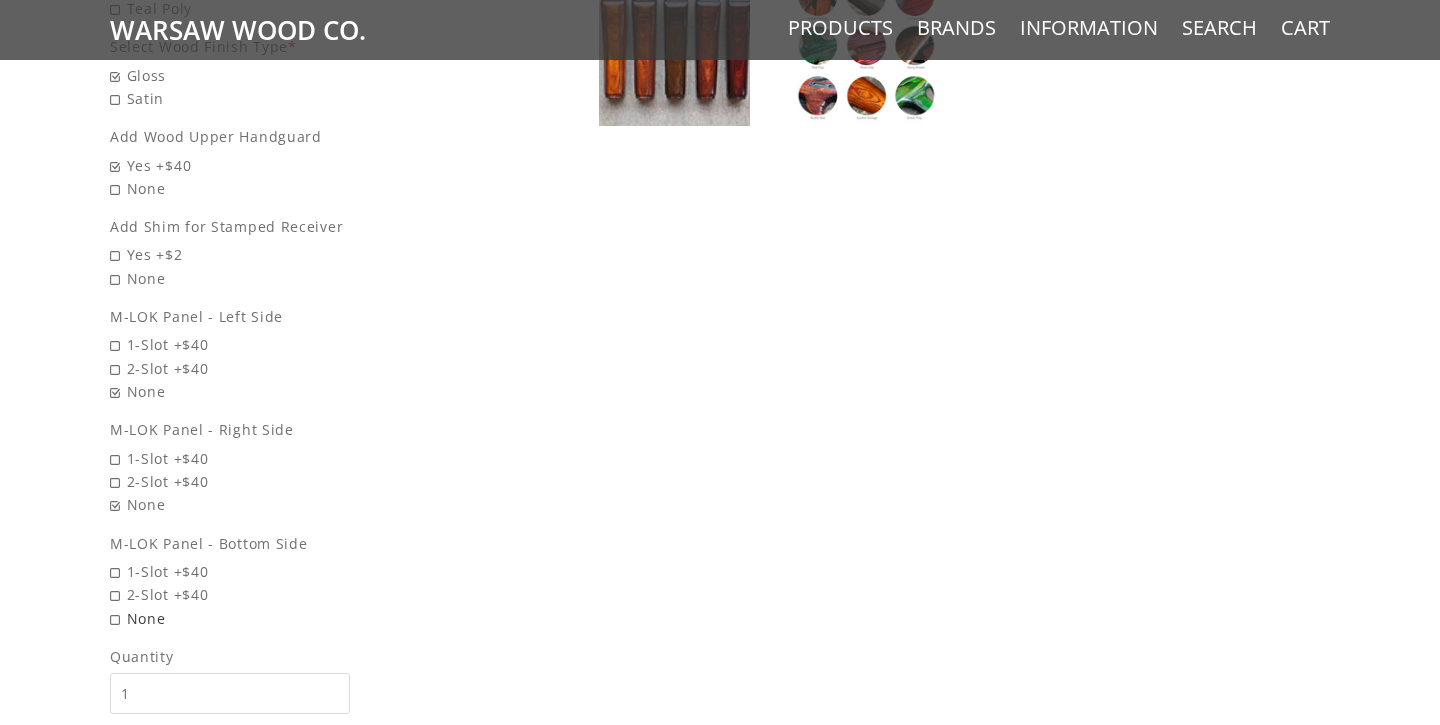 click on "None" at bounding box center [301, 618] 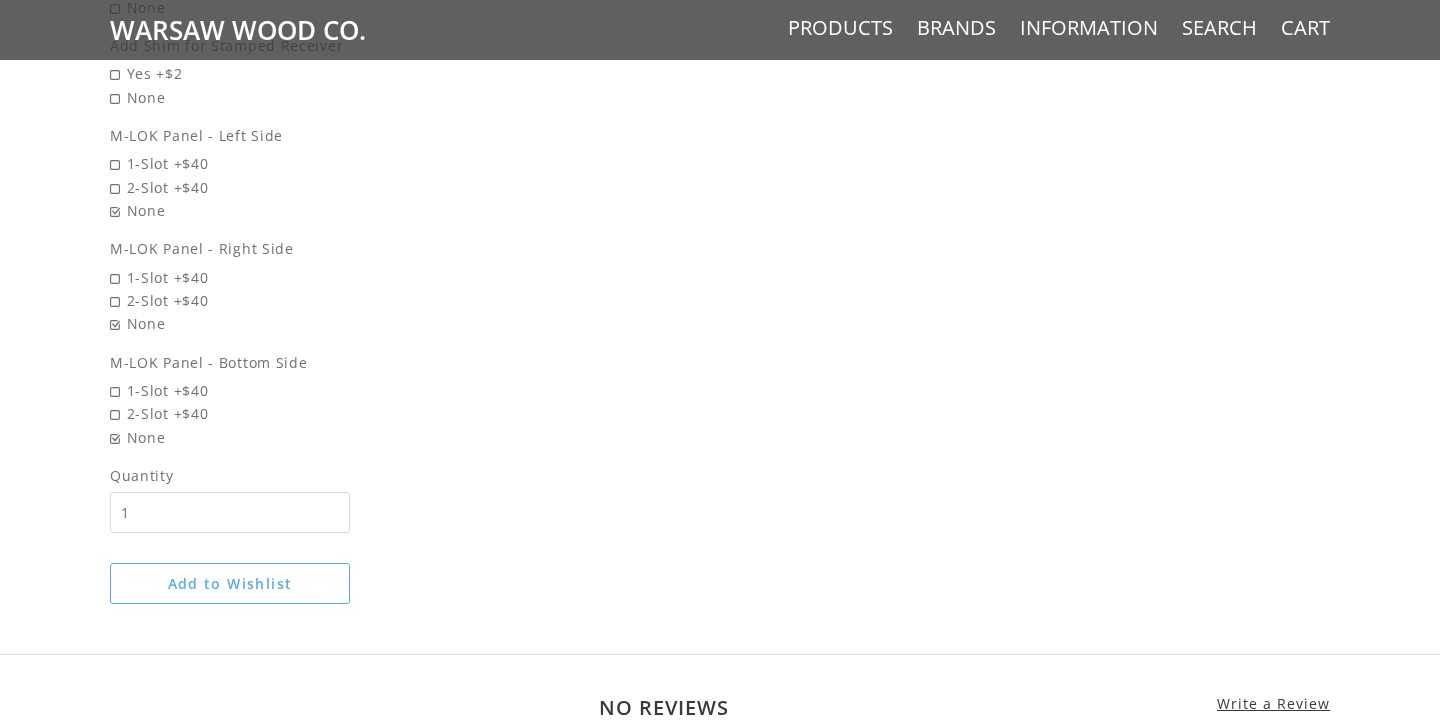 scroll, scrollTop: 725, scrollLeft: 0, axis: vertical 